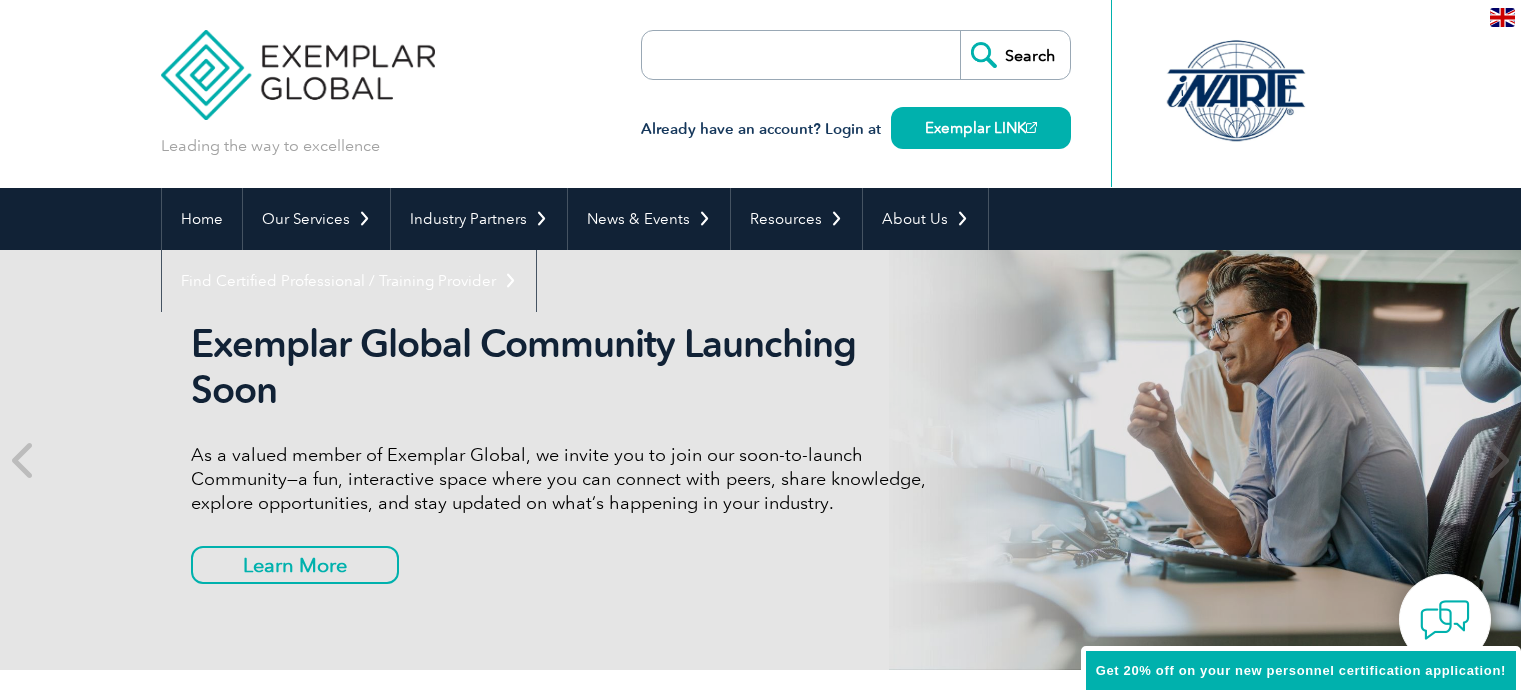scroll, scrollTop: 0, scrollLeft: 0, axis: both 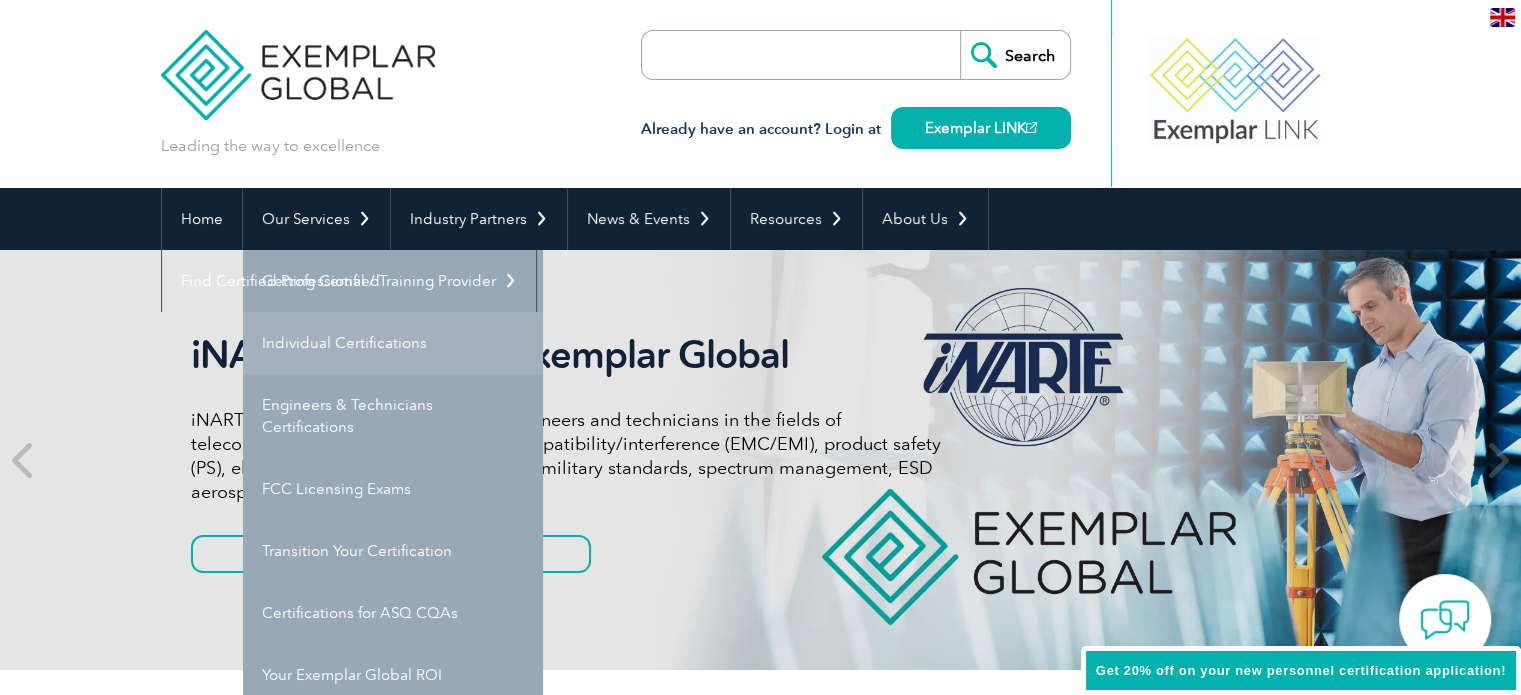 click on "Individual Certifications" at bounding box center (393, 343) 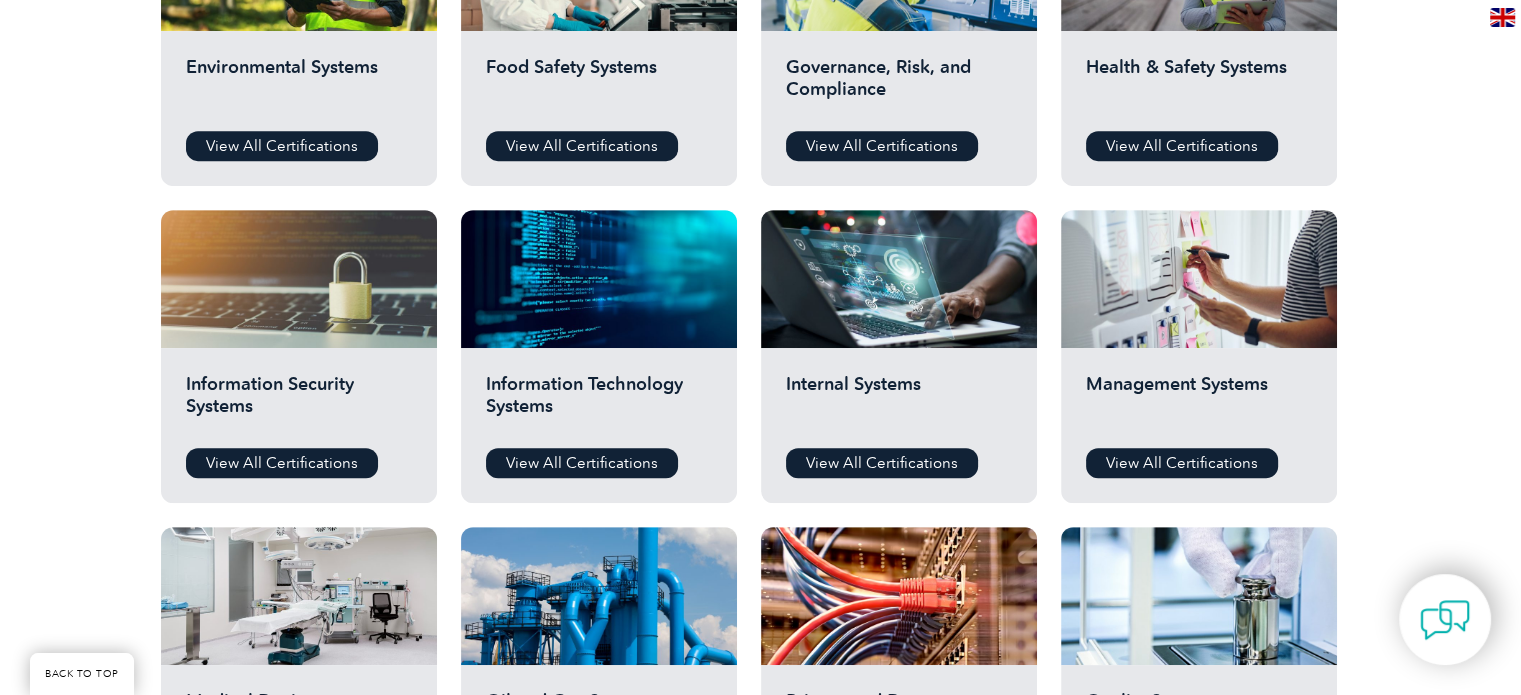 scroll, scrollTop: 900, scrollLeft: 0, axis: vertical 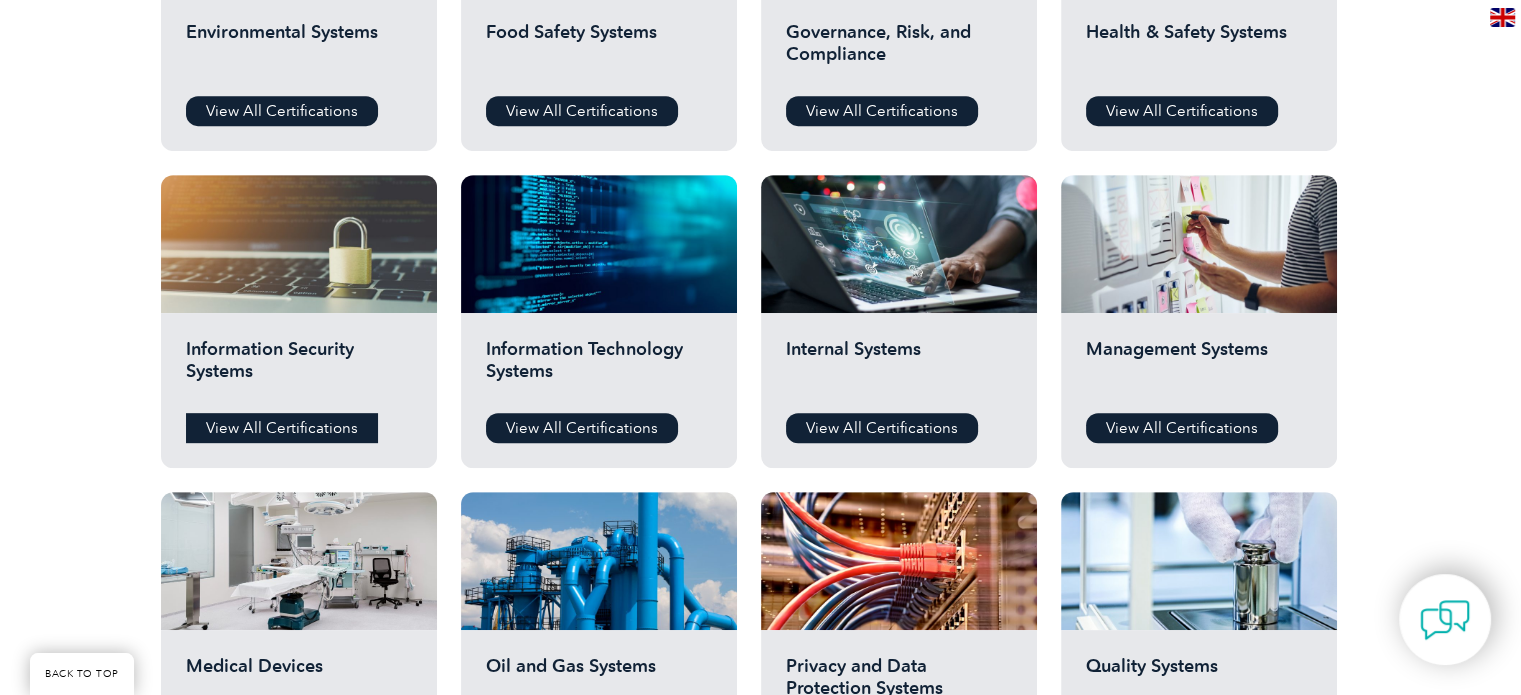 click on "View All Certifications" at bounding box center [282, 428] 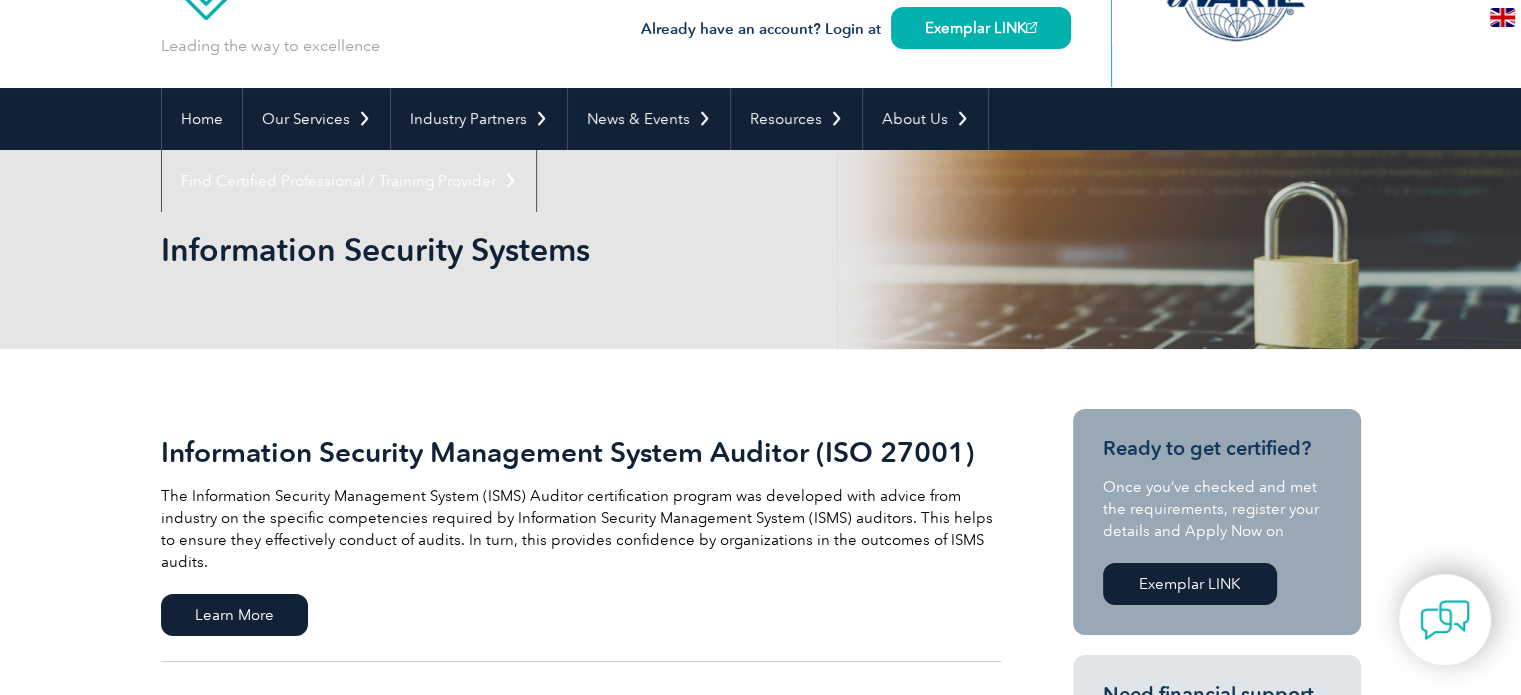 scroll, scrollTop: 200, scrollLeft: 0, axis: vertical 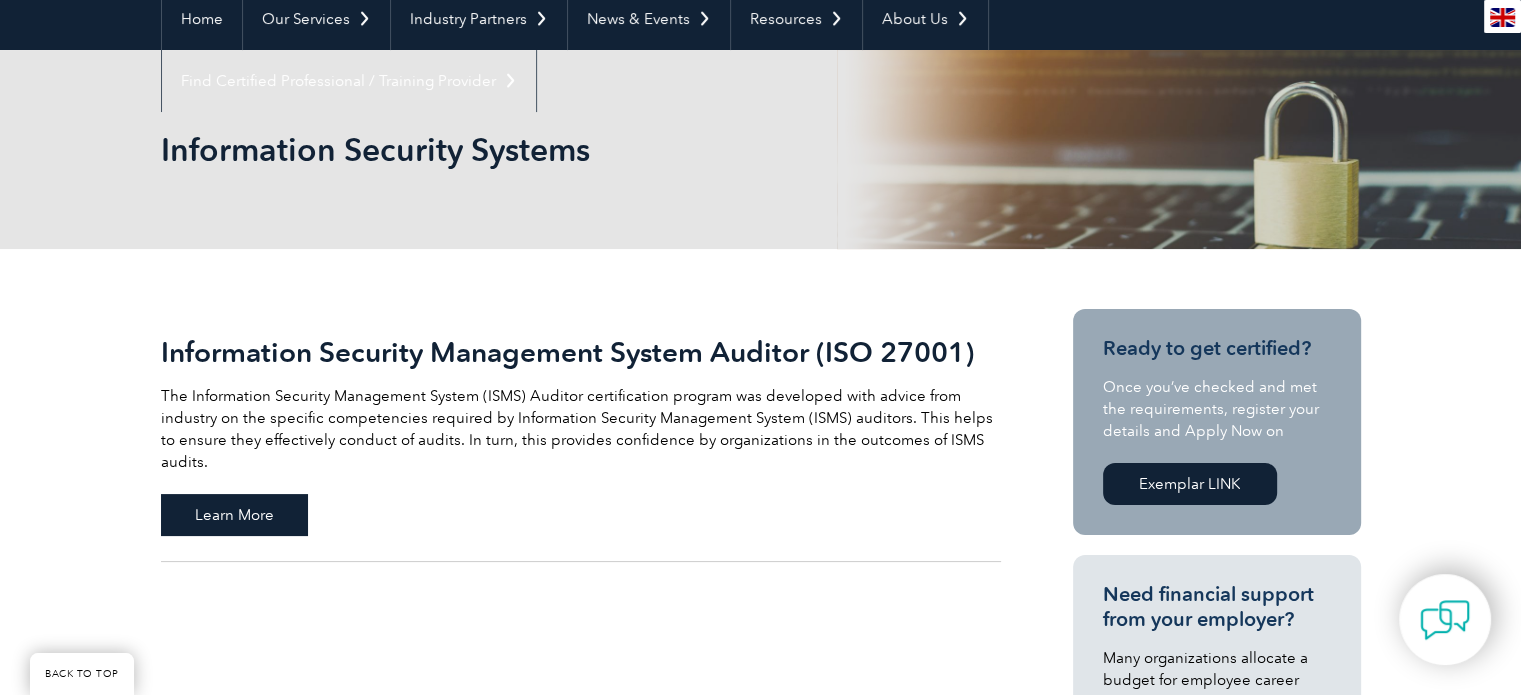 click on "Learn More" at bounding box center [234, 515] 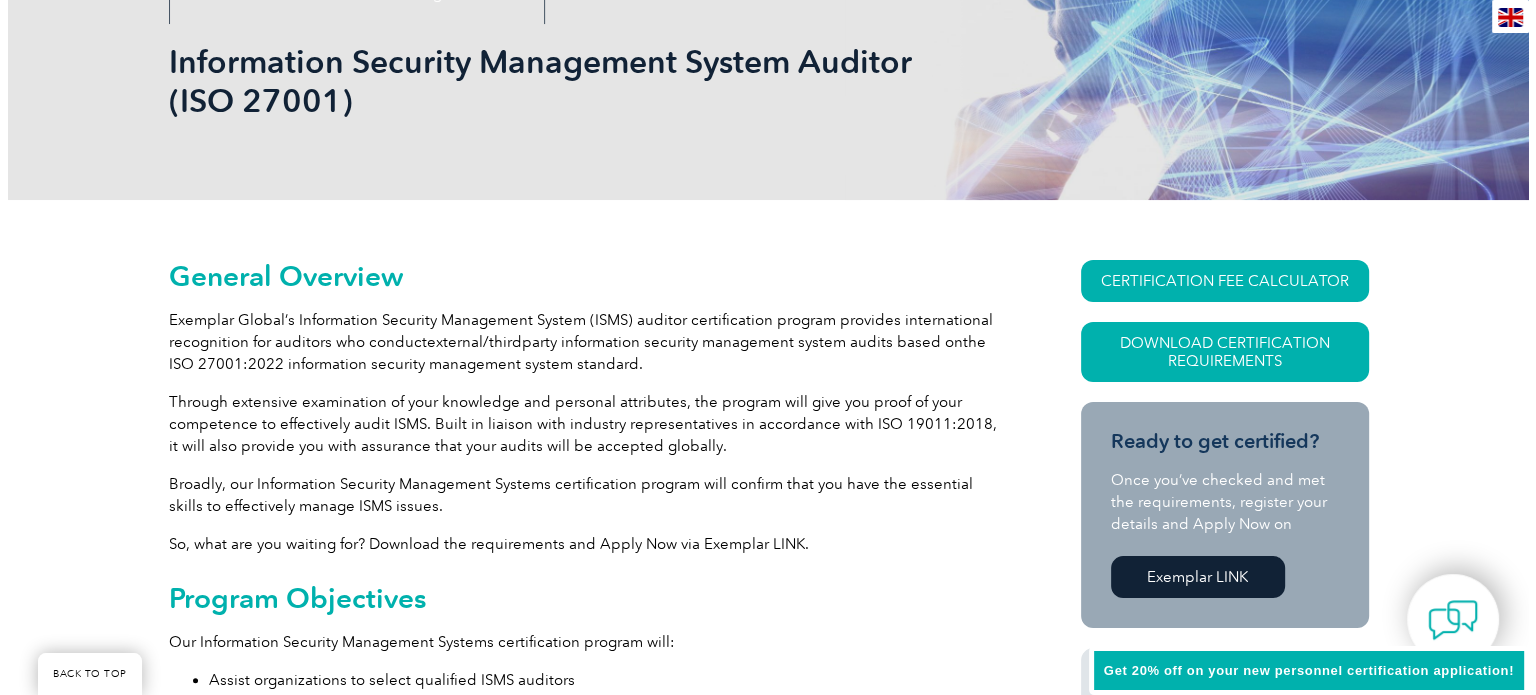 scroll, scrollTop: 335, scrollLeft: 0, axis: vertical 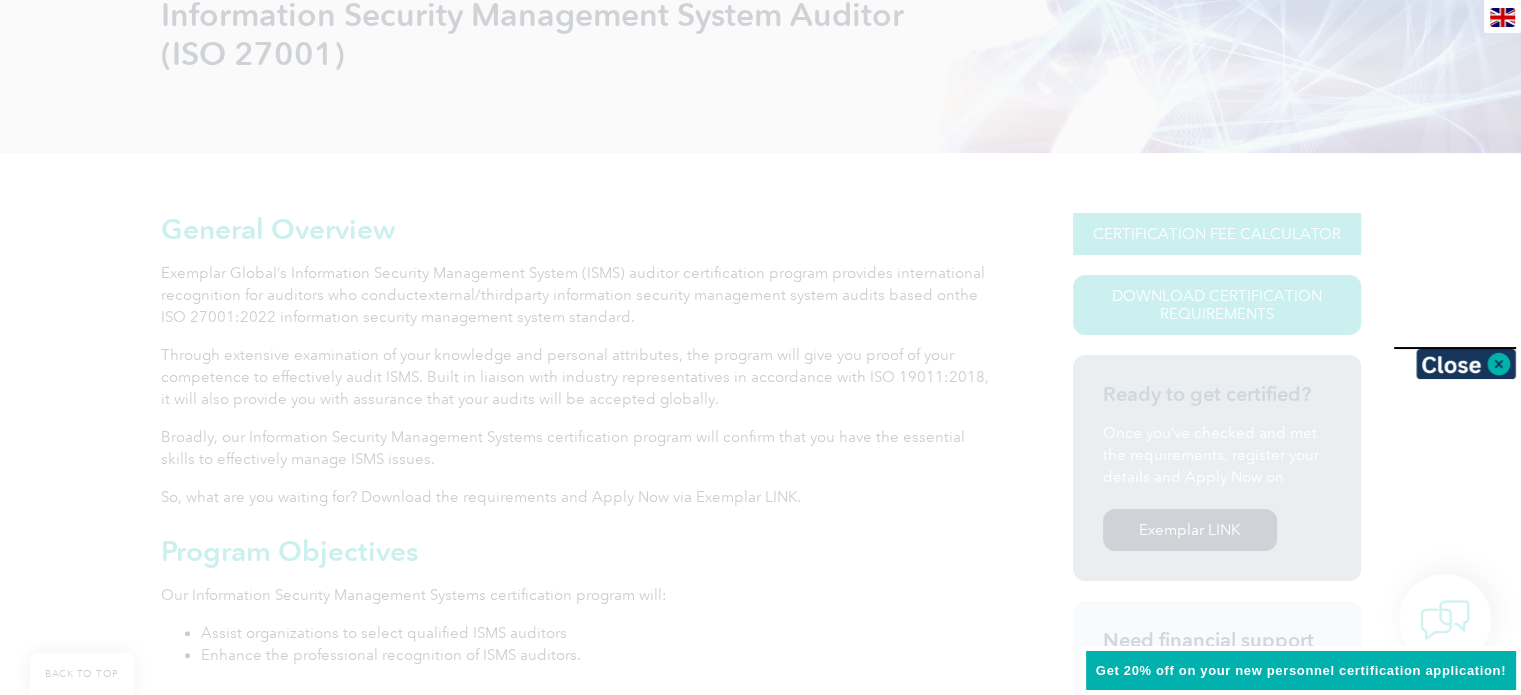 click at bounding box center [760, 347] 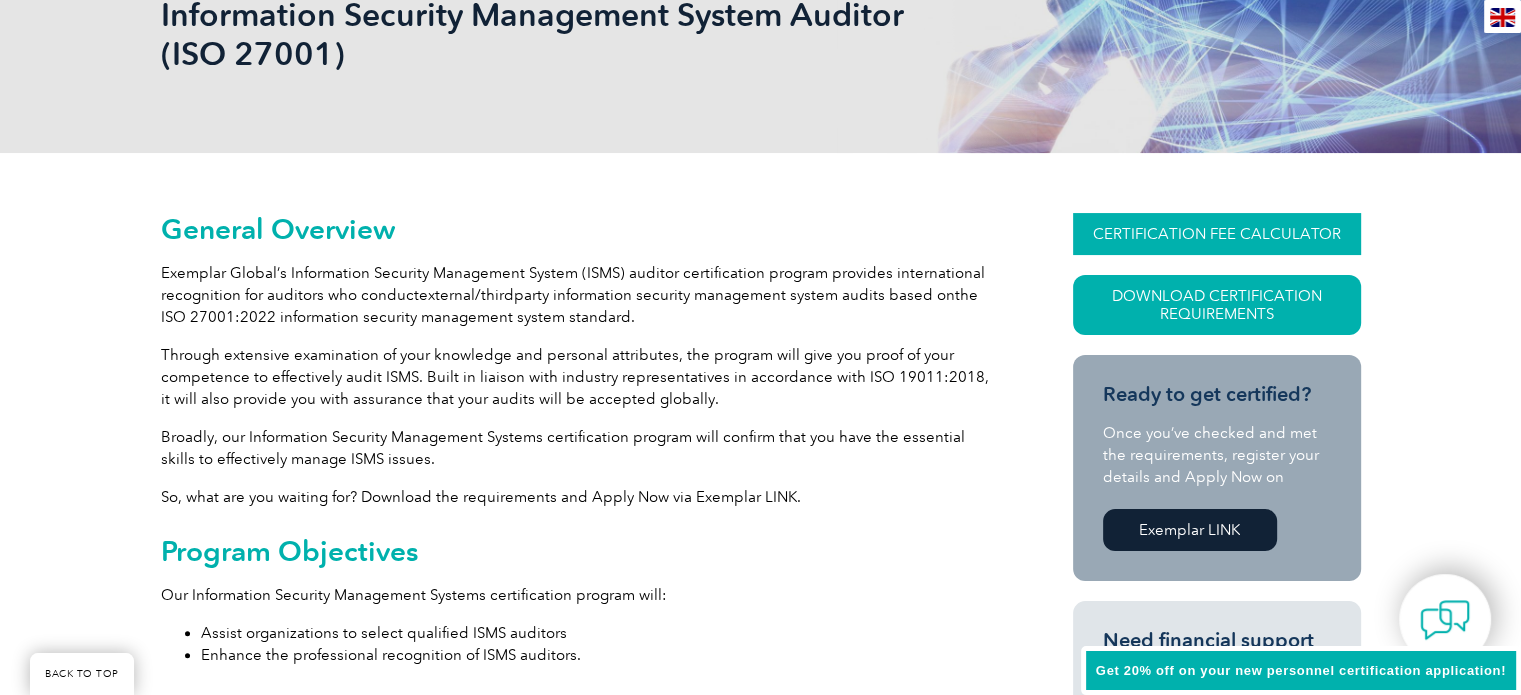 click on "CERTIFICATION FEE CALCULATOR" at bounding box center (1217, 234) 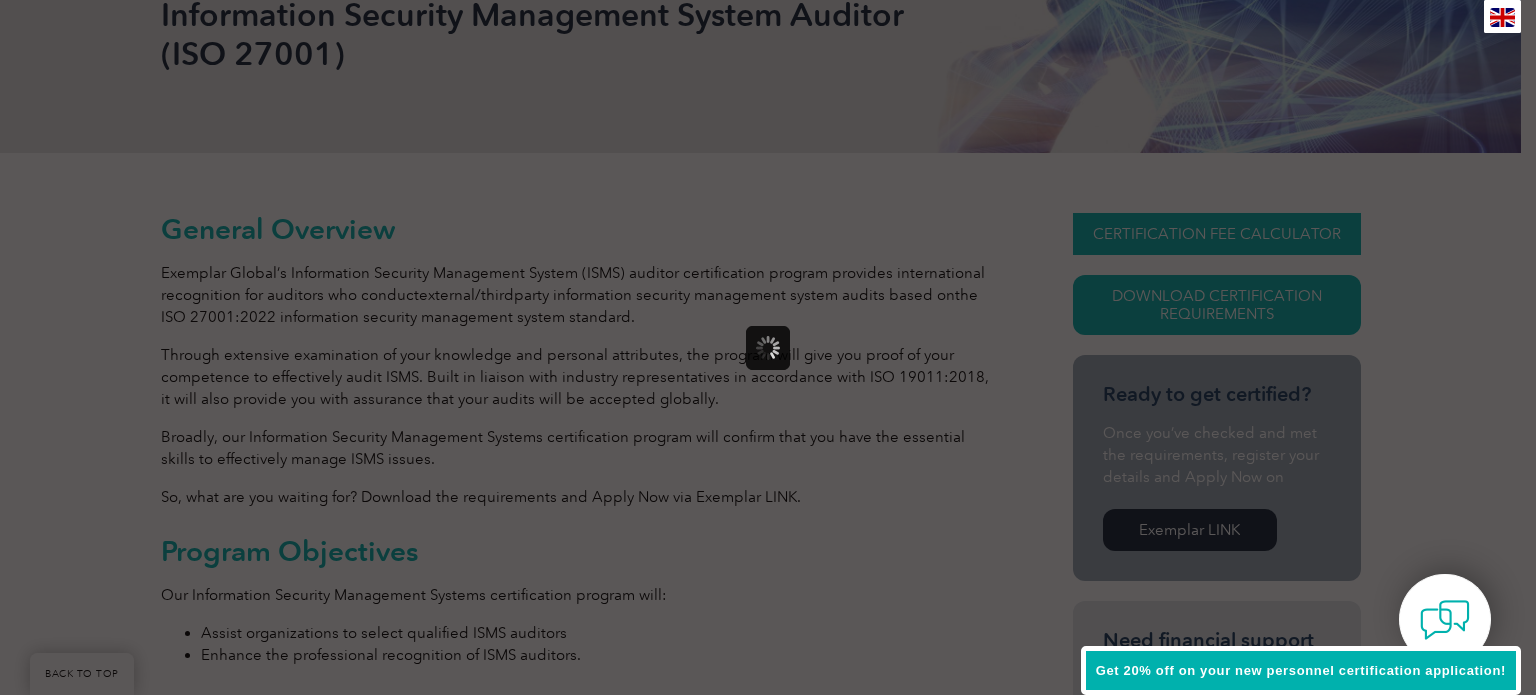 click at bounding box center (768, 347) 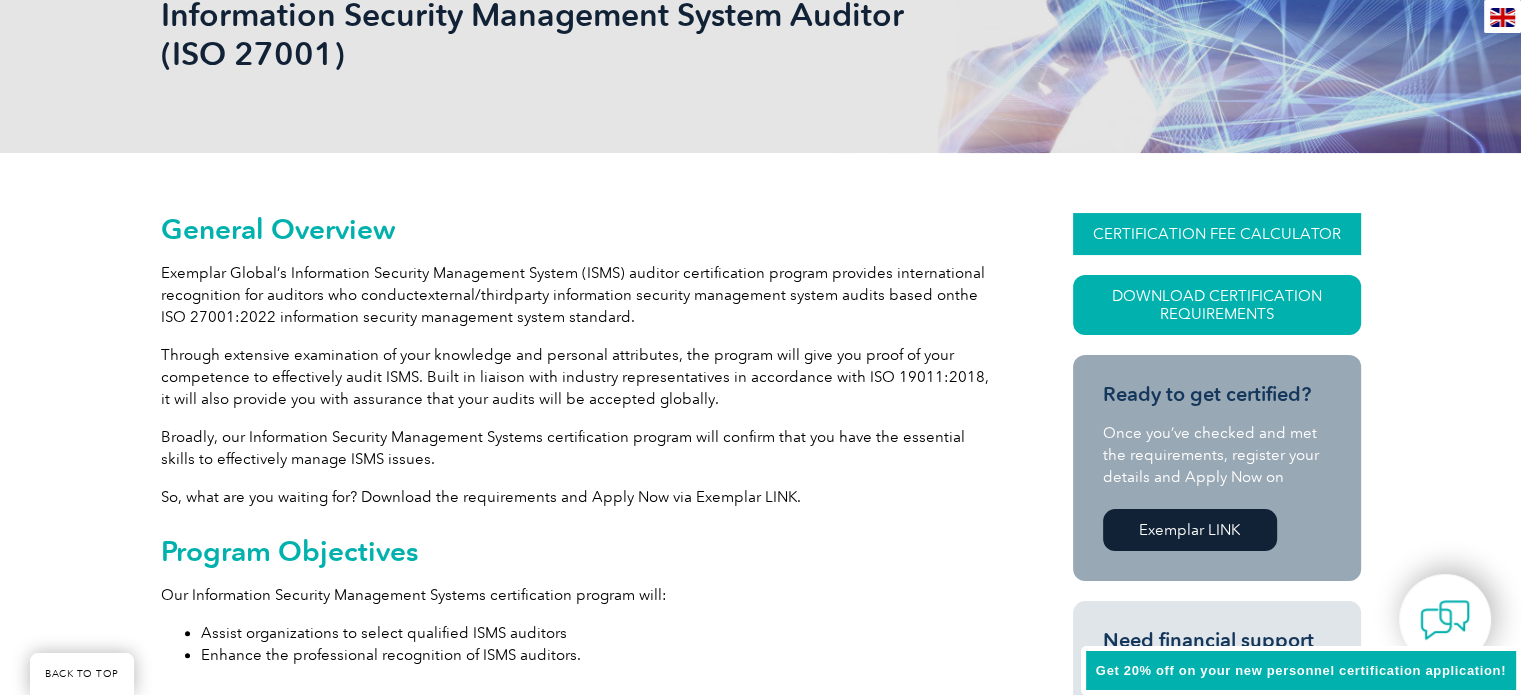 click on "CERTIFICATION FEE CALCULATOR" at bounding box center [1217, 234] 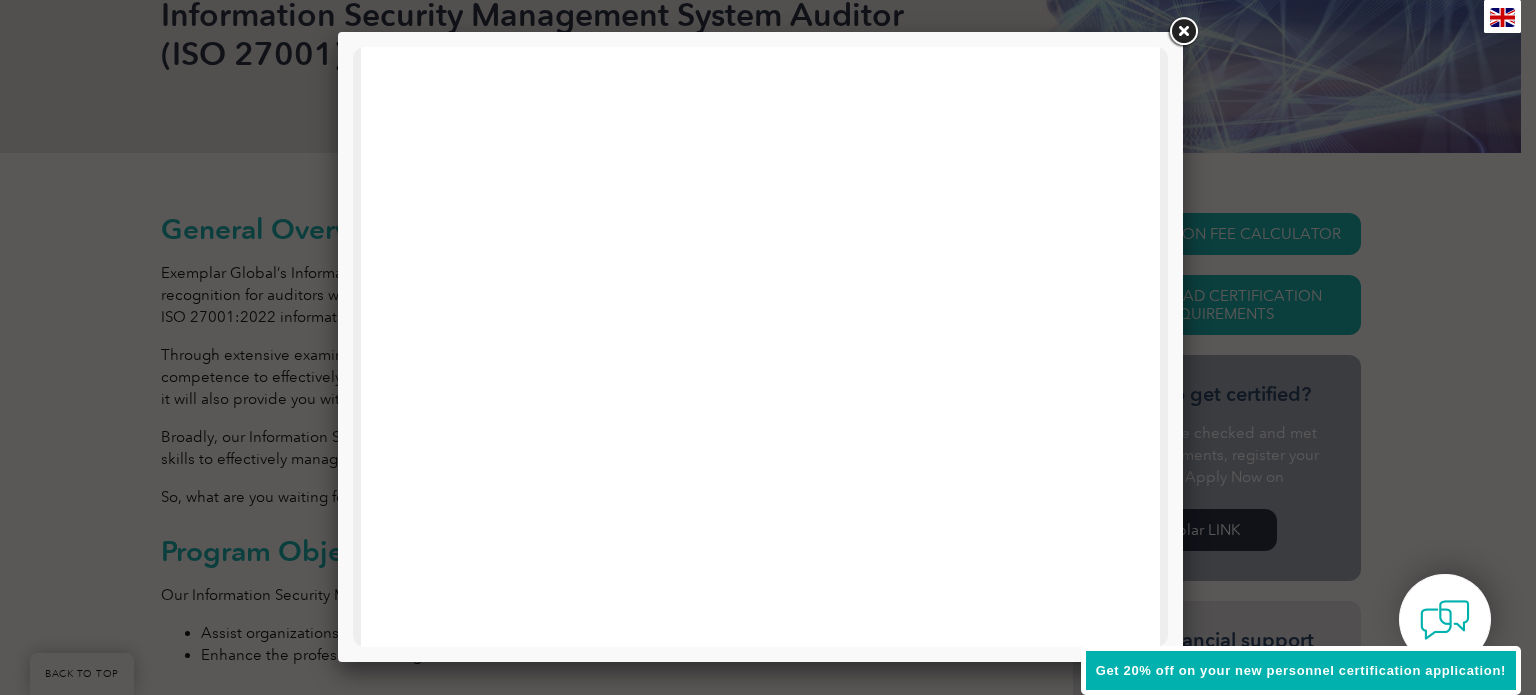 scroll, scrollTop: 0, scrollLeft: 0, axis: both 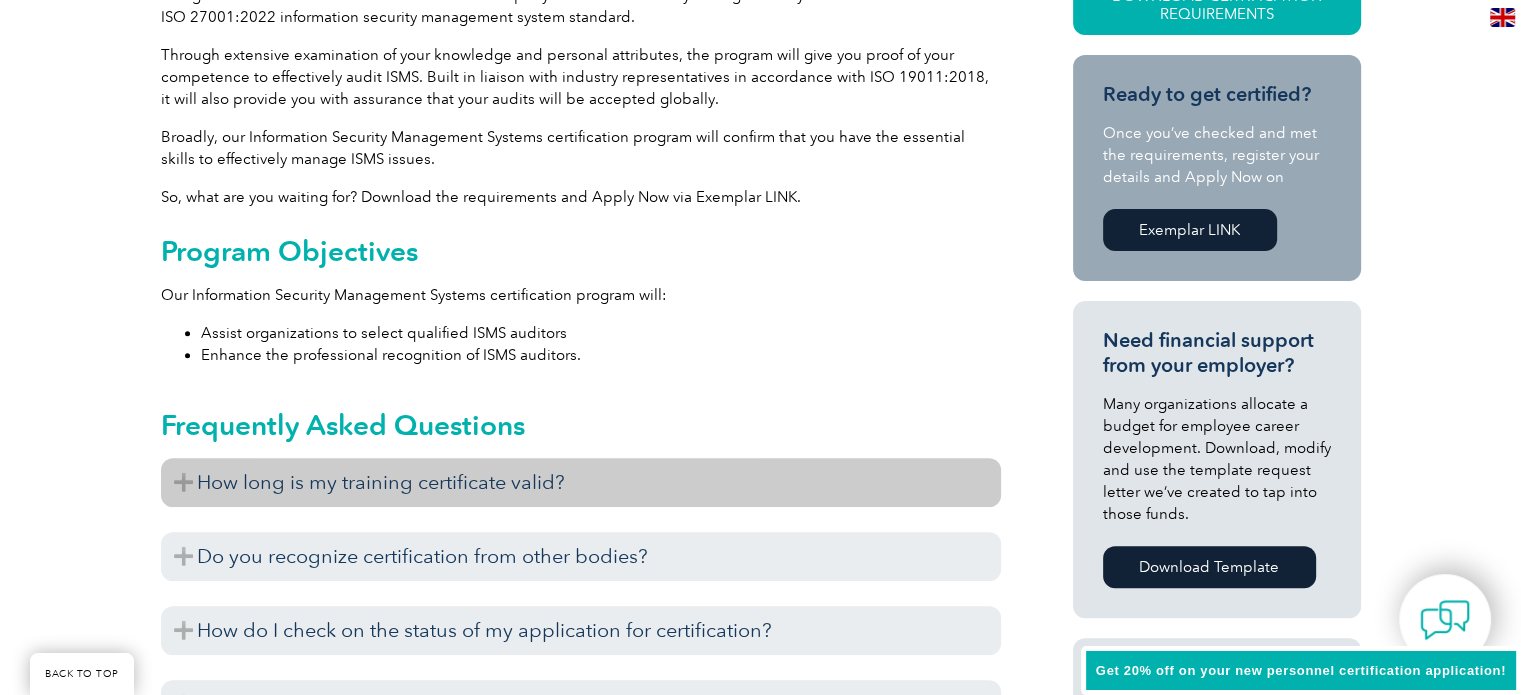 click on "How long is my training certificate valid?" at bounding box center [581, 482] 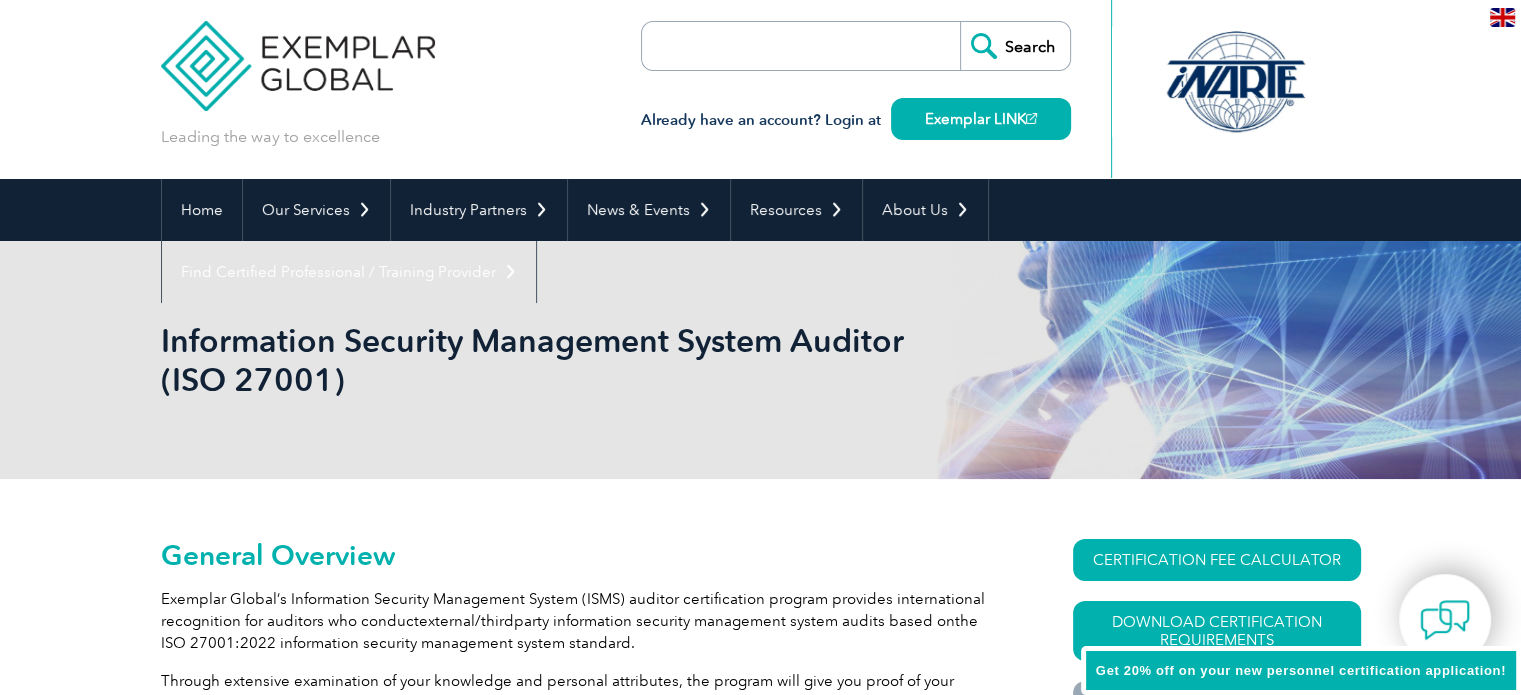 scroll, scrollTop: 0, scrollLeft: 0, axis: both 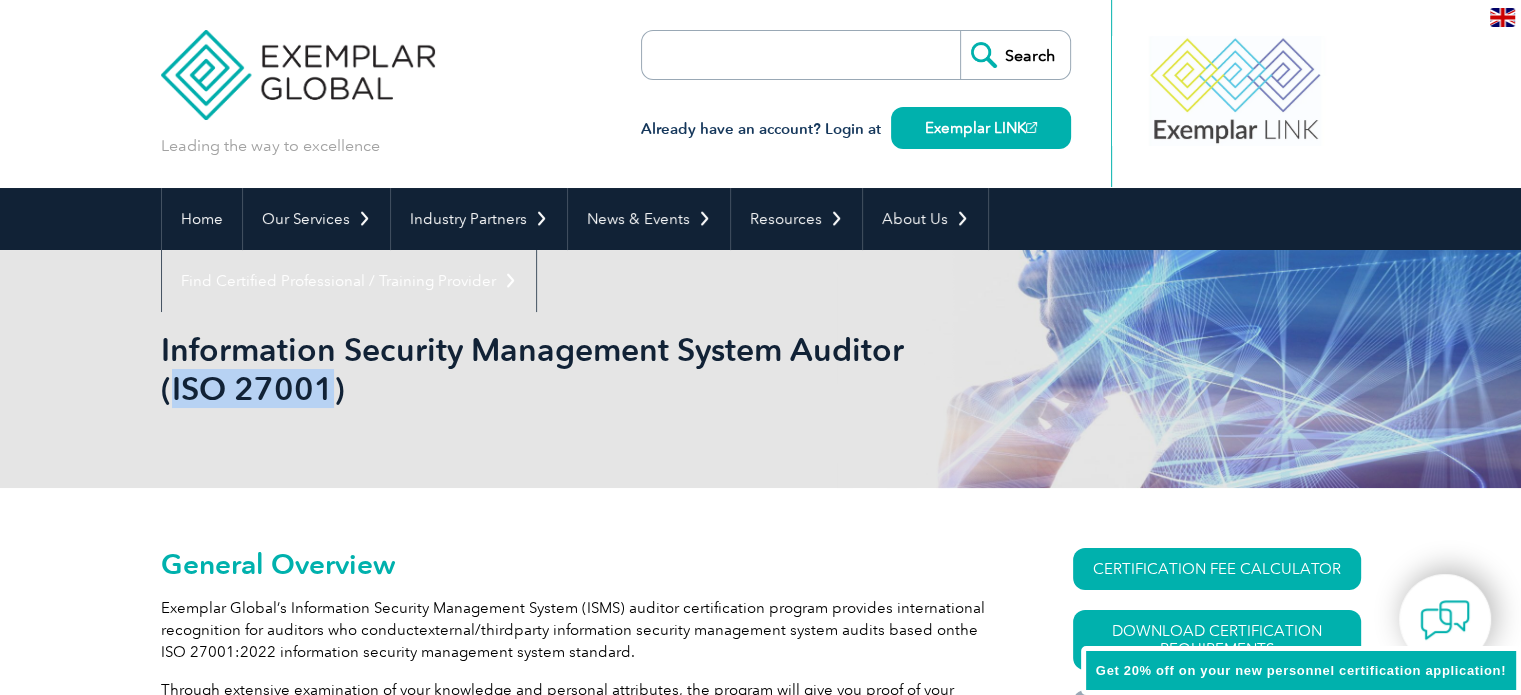 drag, startPoint x: 172, startPoint y: 388, endPoint x: 324, endPoint y: 387, distance: 152.0033 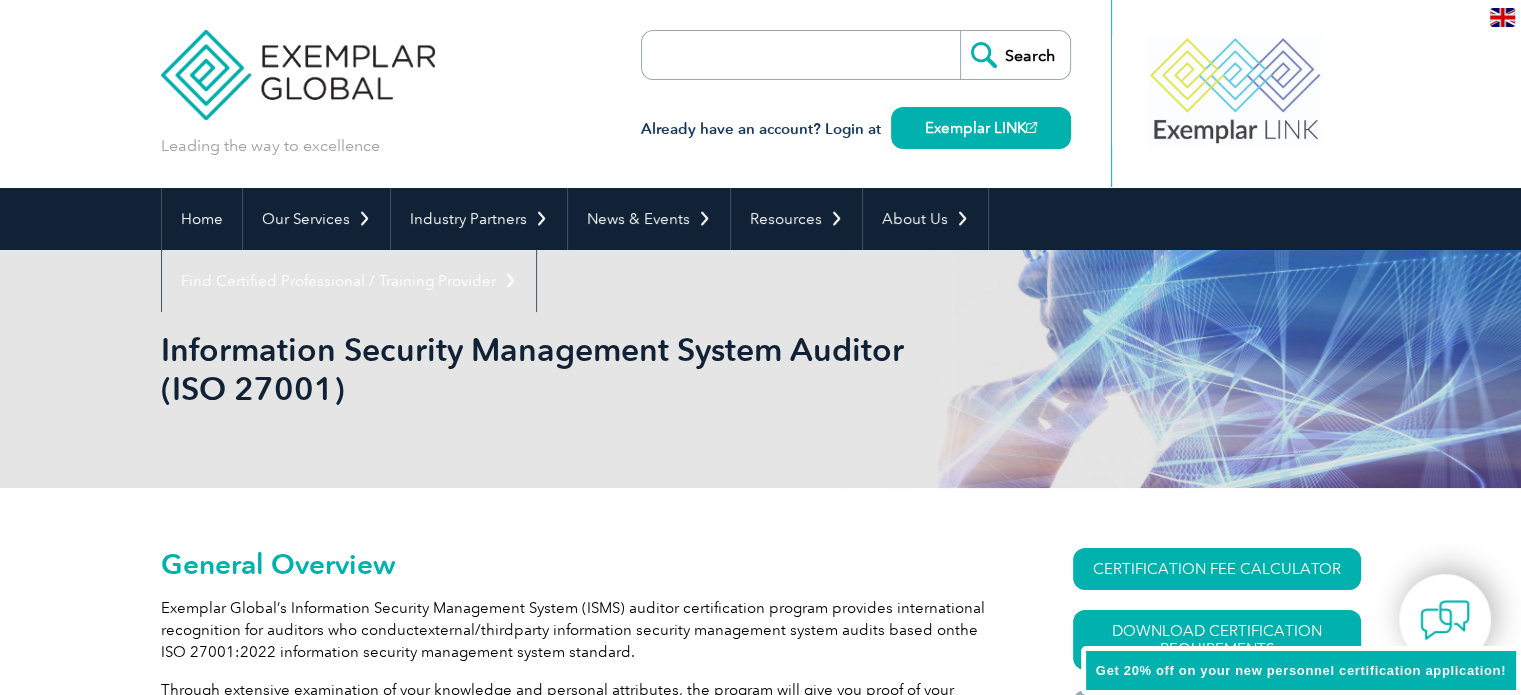 click at bounding box center [757, 55] 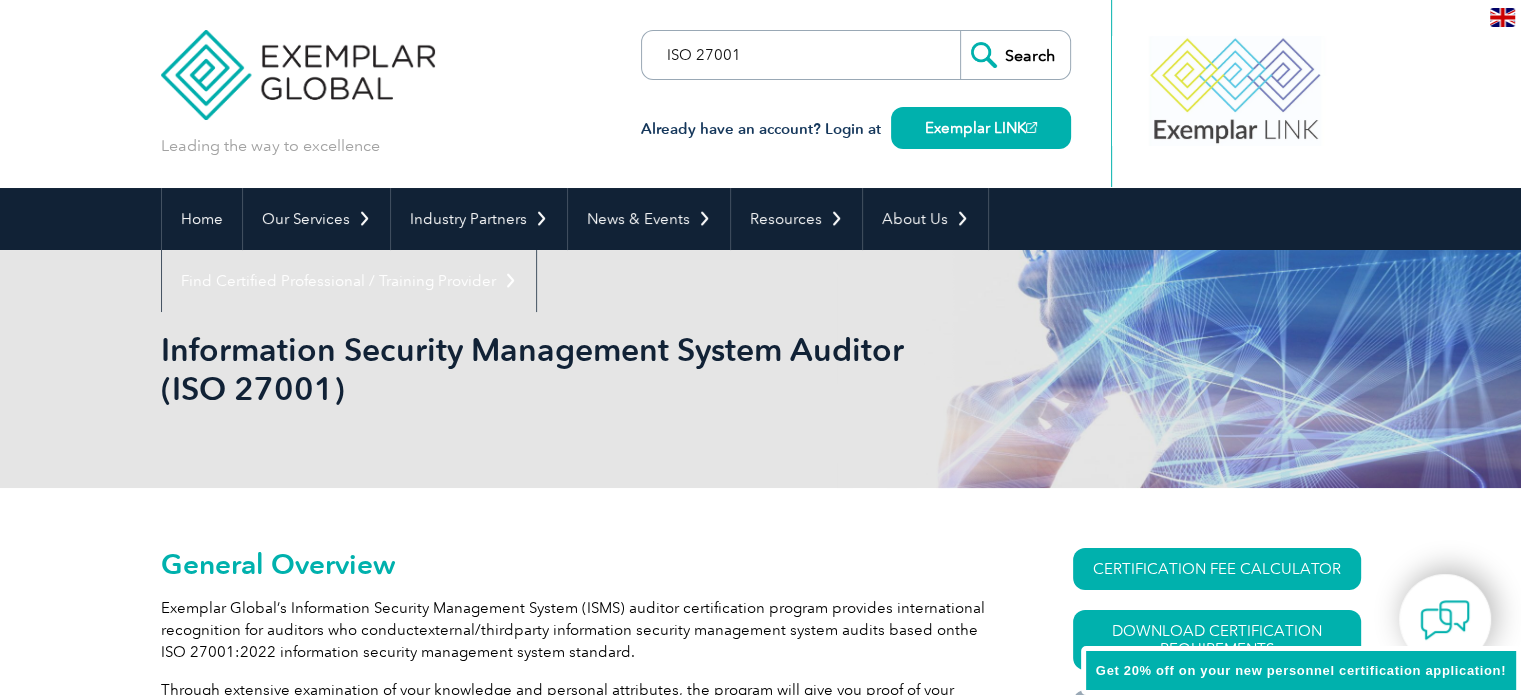 type on "ISO 27001" 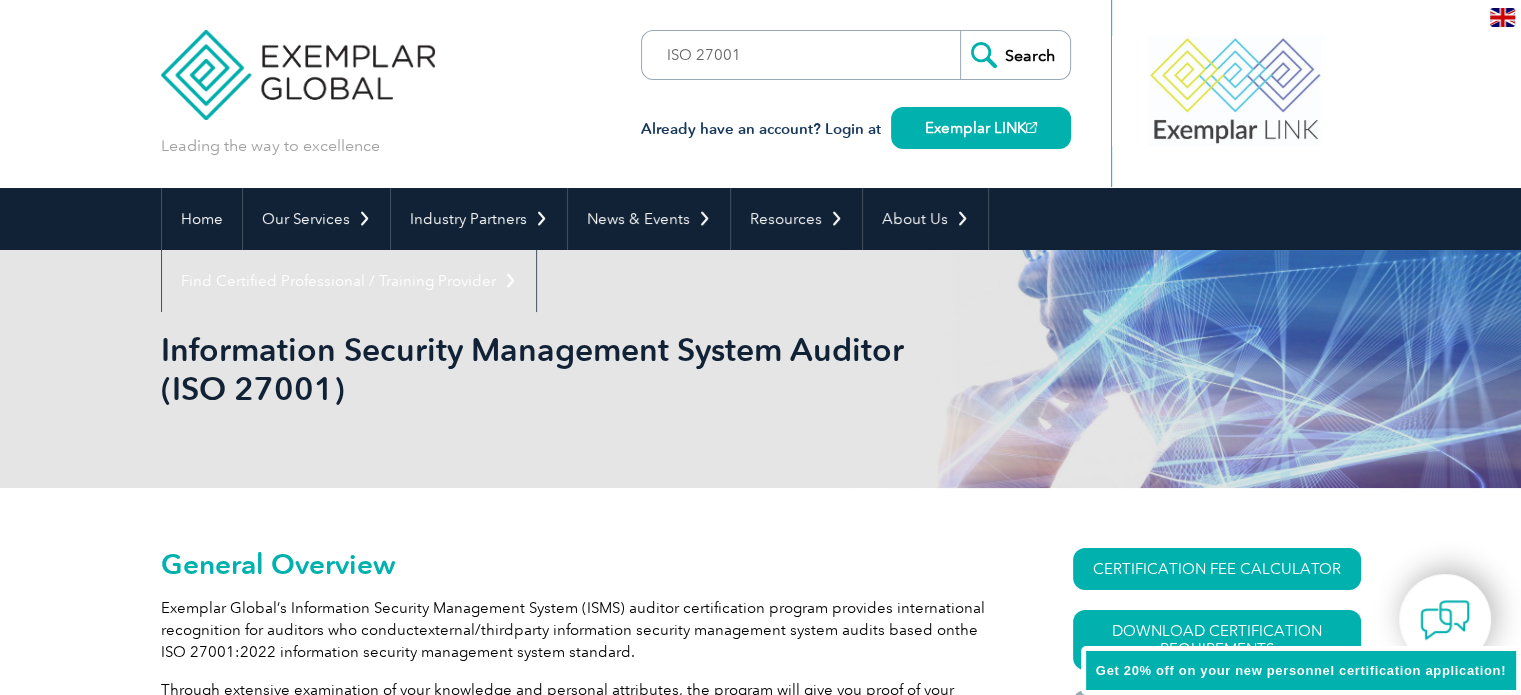 click on "Search" at bounding box center [1015, 55] 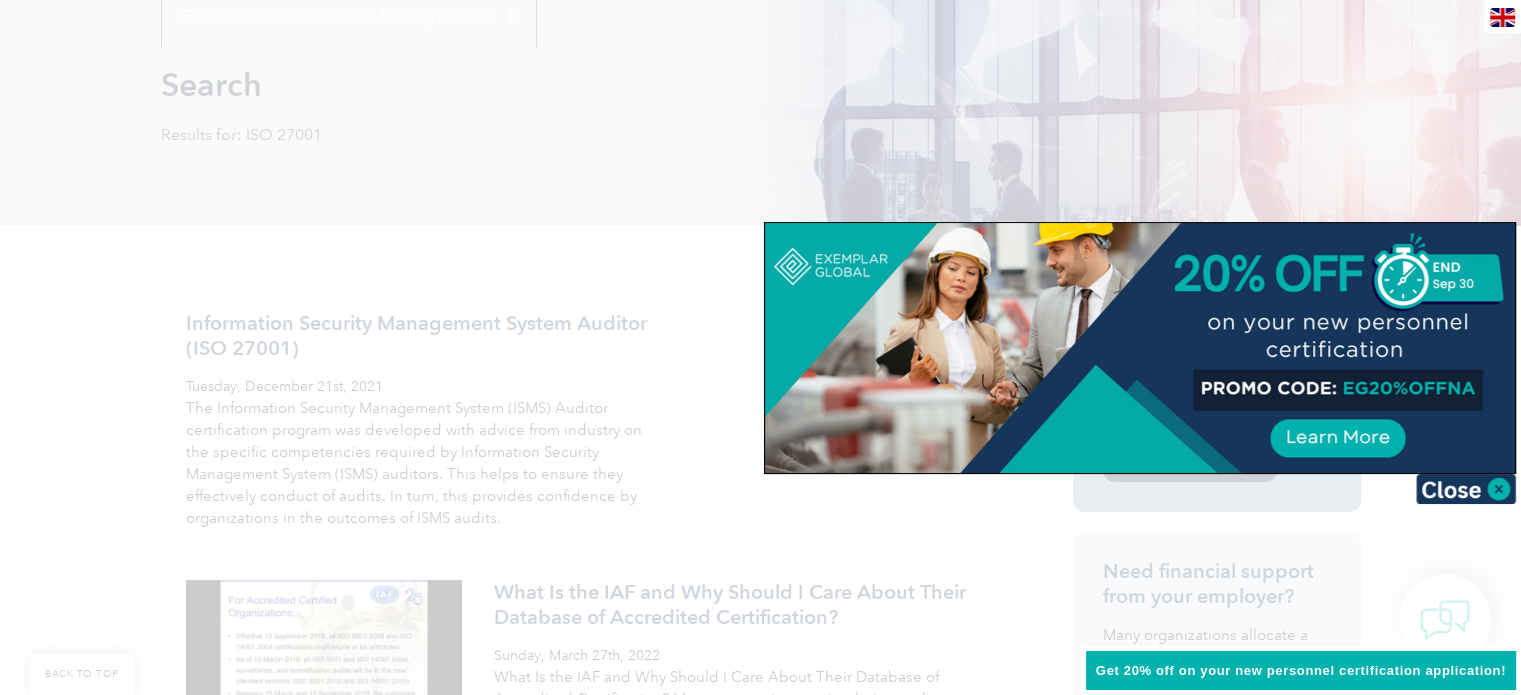scroll, scrollTop: 300, scrollLeft: 0, axis: vertical 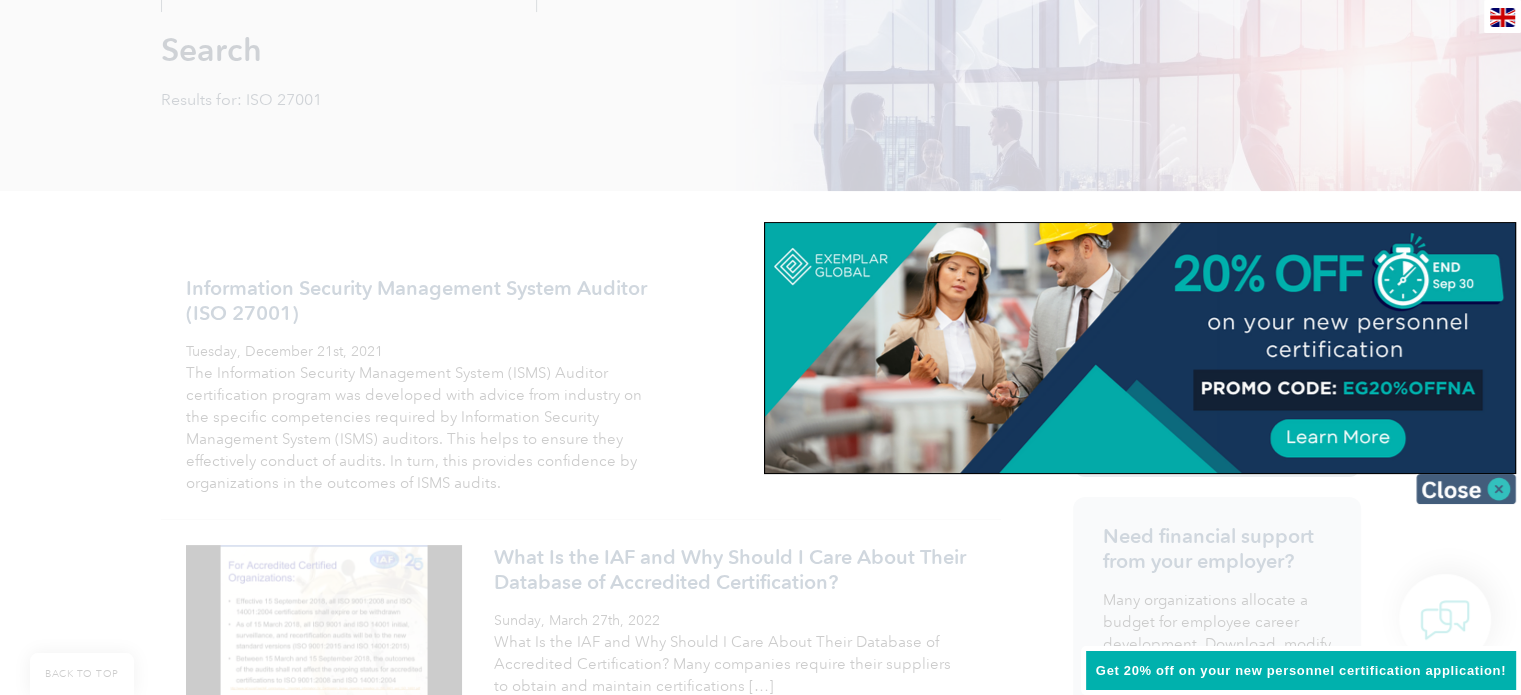 click at bounding box center (1466, 489) 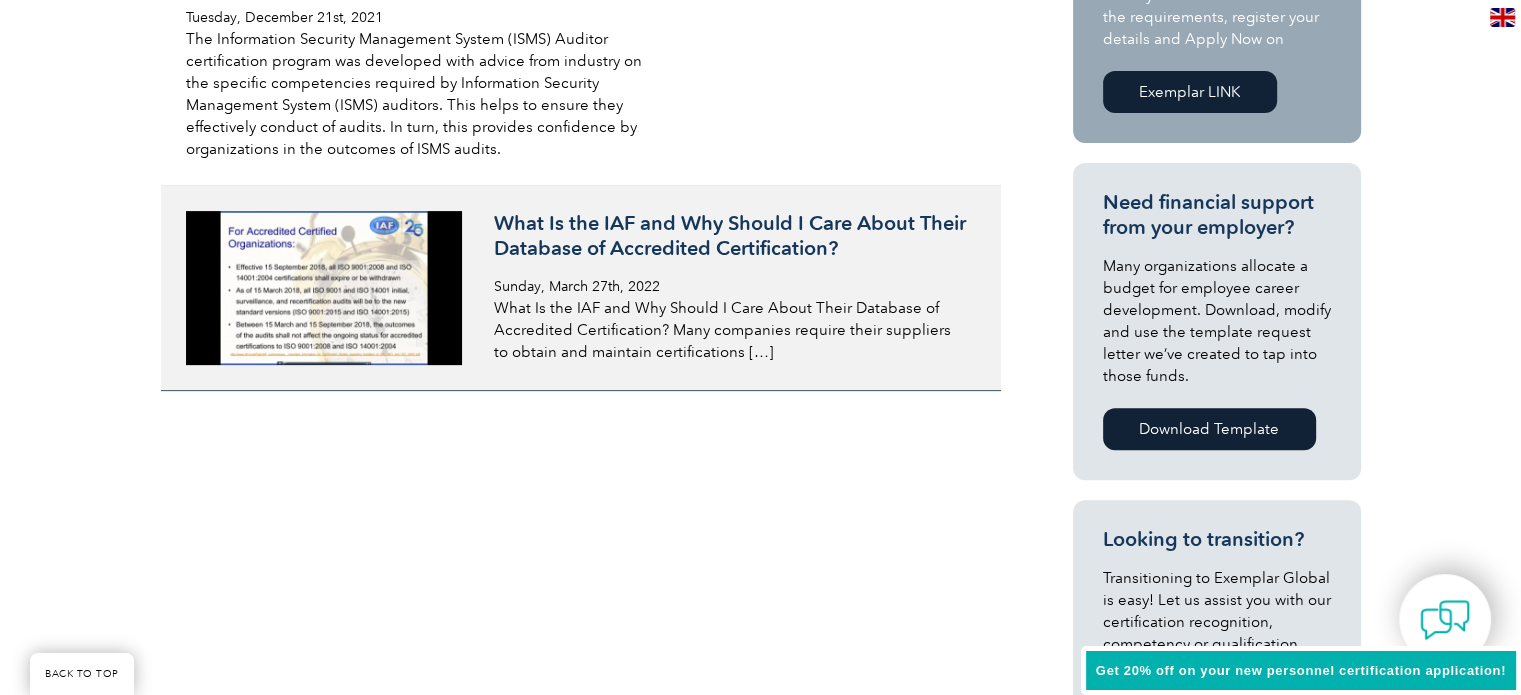 scroll, scrollTop: 600, scrollLeft: 0, axis: vertical 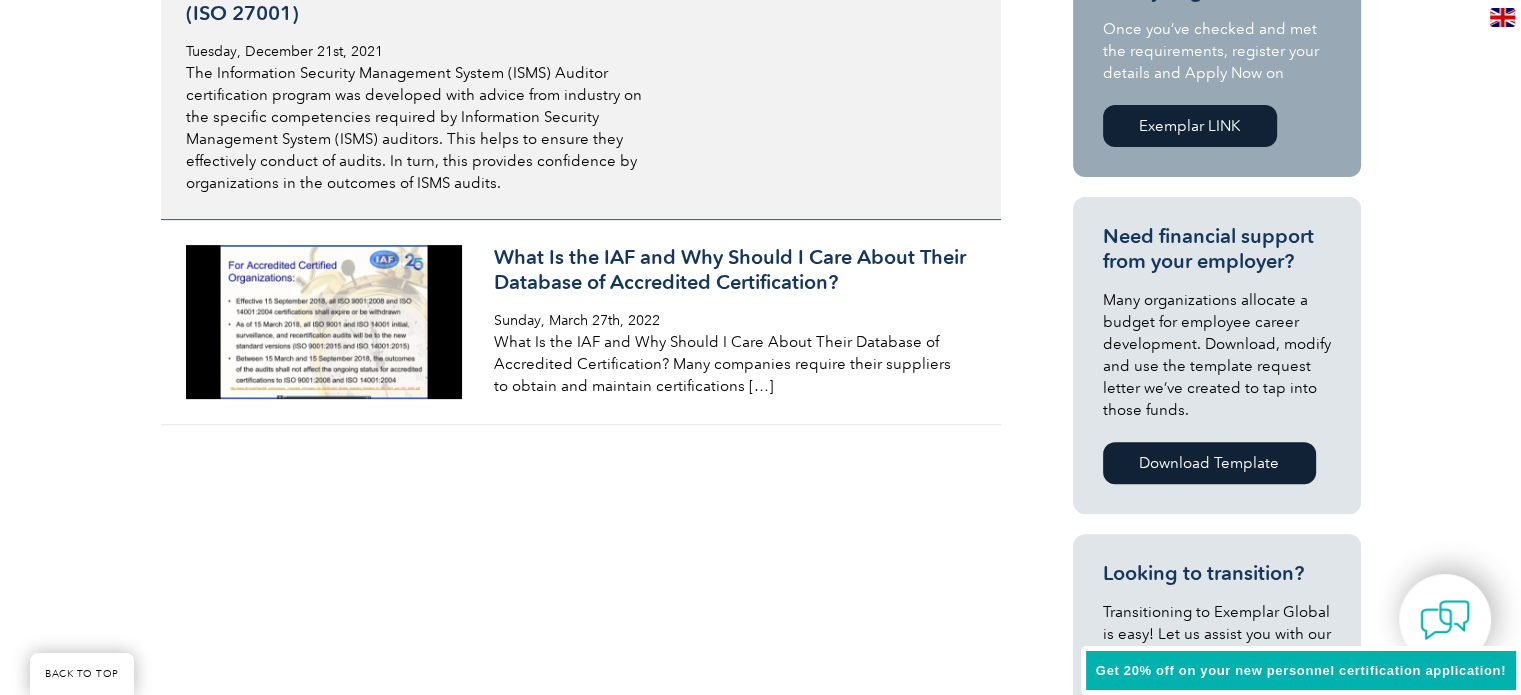 click on "The Information Security Management System (ISMS) Auditor certification program was developed with advice from industry on the specific competencies required by Information Security Management System (ISMS) auditors. This helps to ensure they effectively conduct of audits. In turn, this provides confidence by organizations in the outcomes of ISMS audits." at bounding box center (423, 128) 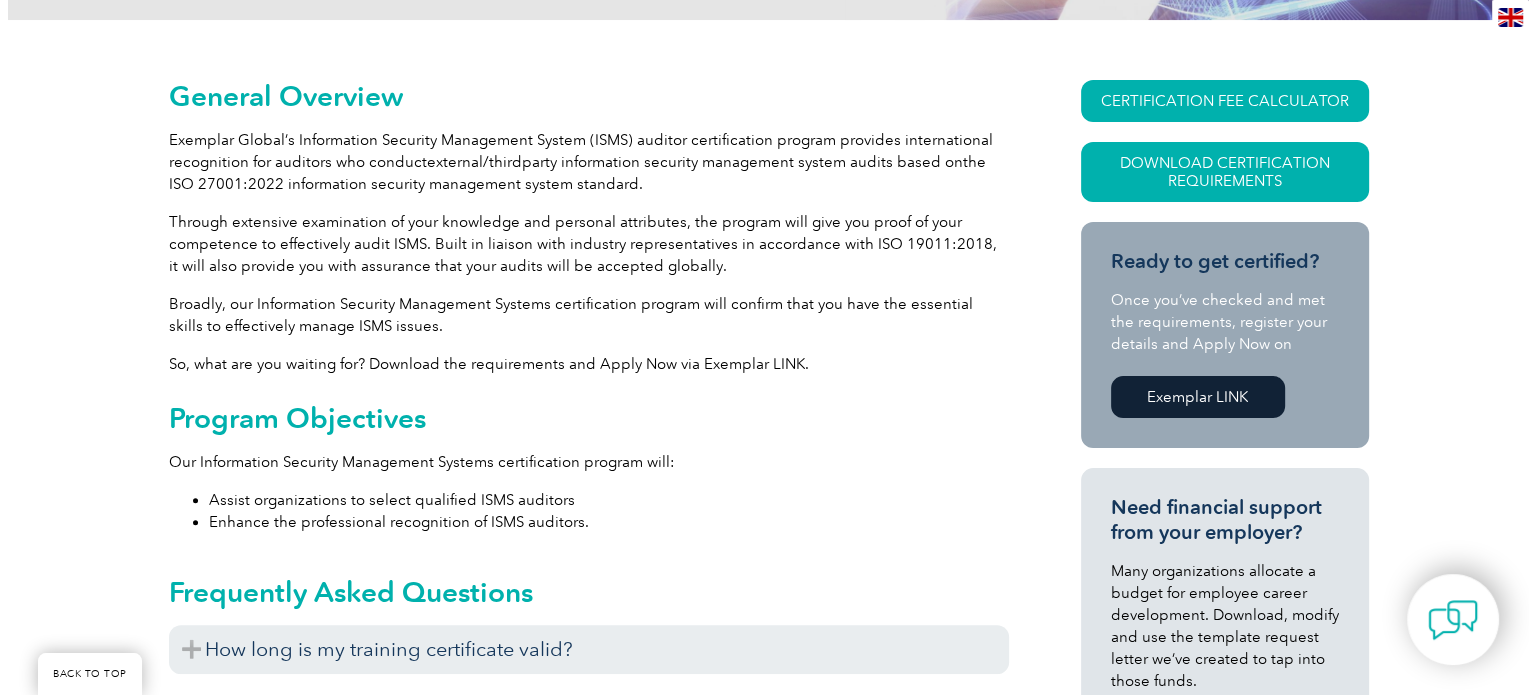 scroll, scrollTop: 434, scrollLeft: 0, axis: vertical 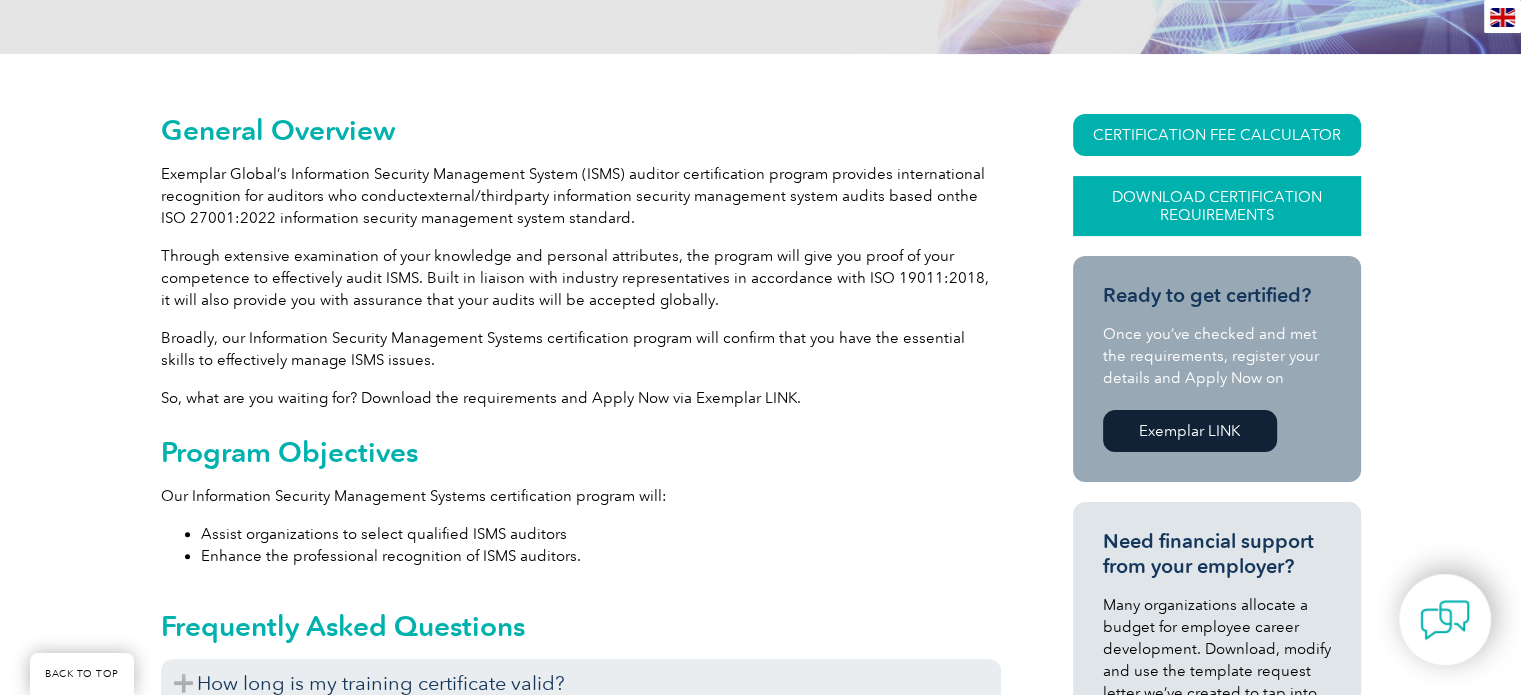 click on "Download Certification Requirements" at bounding box center [1217, 206] 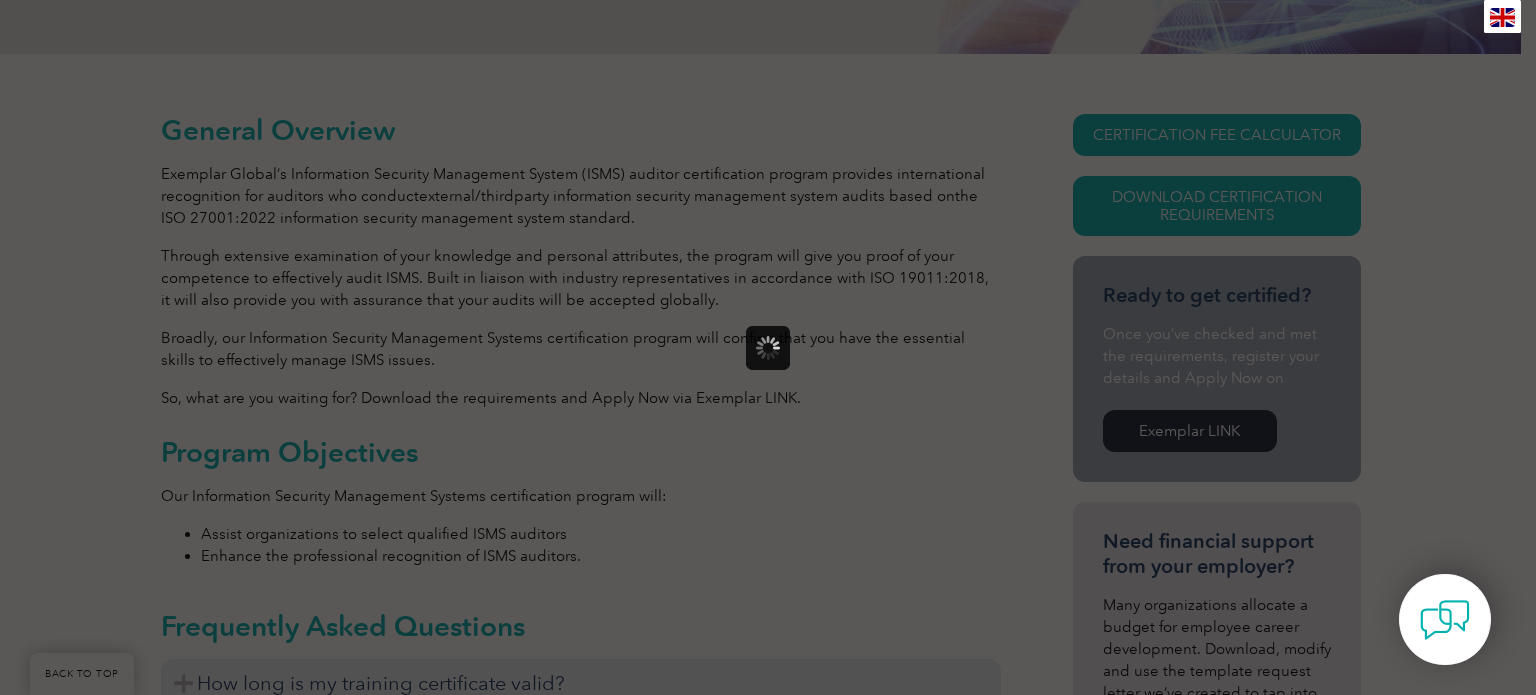 scroll, scrollTop: 0, scrollLeft: 0, axis: both 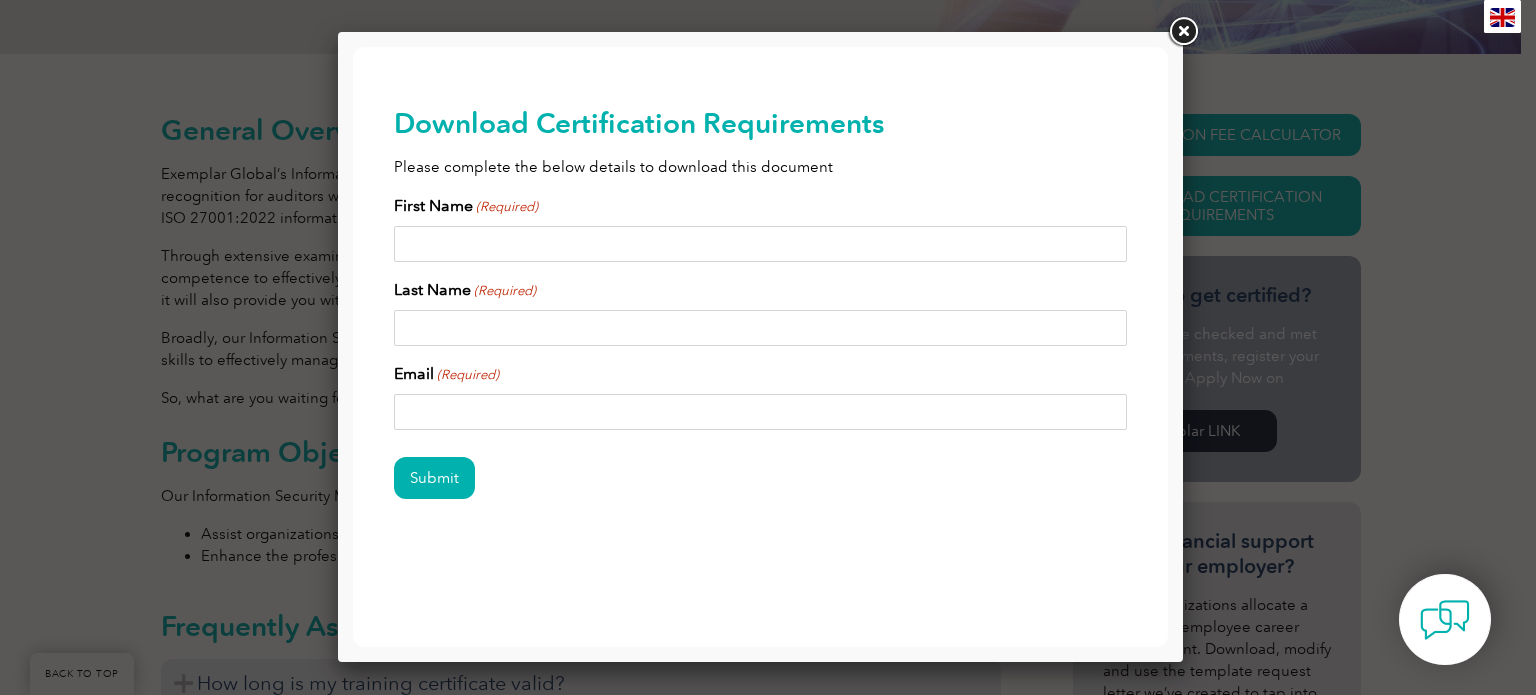 click on "First Name (Required)" at bounding box center [761, 244] 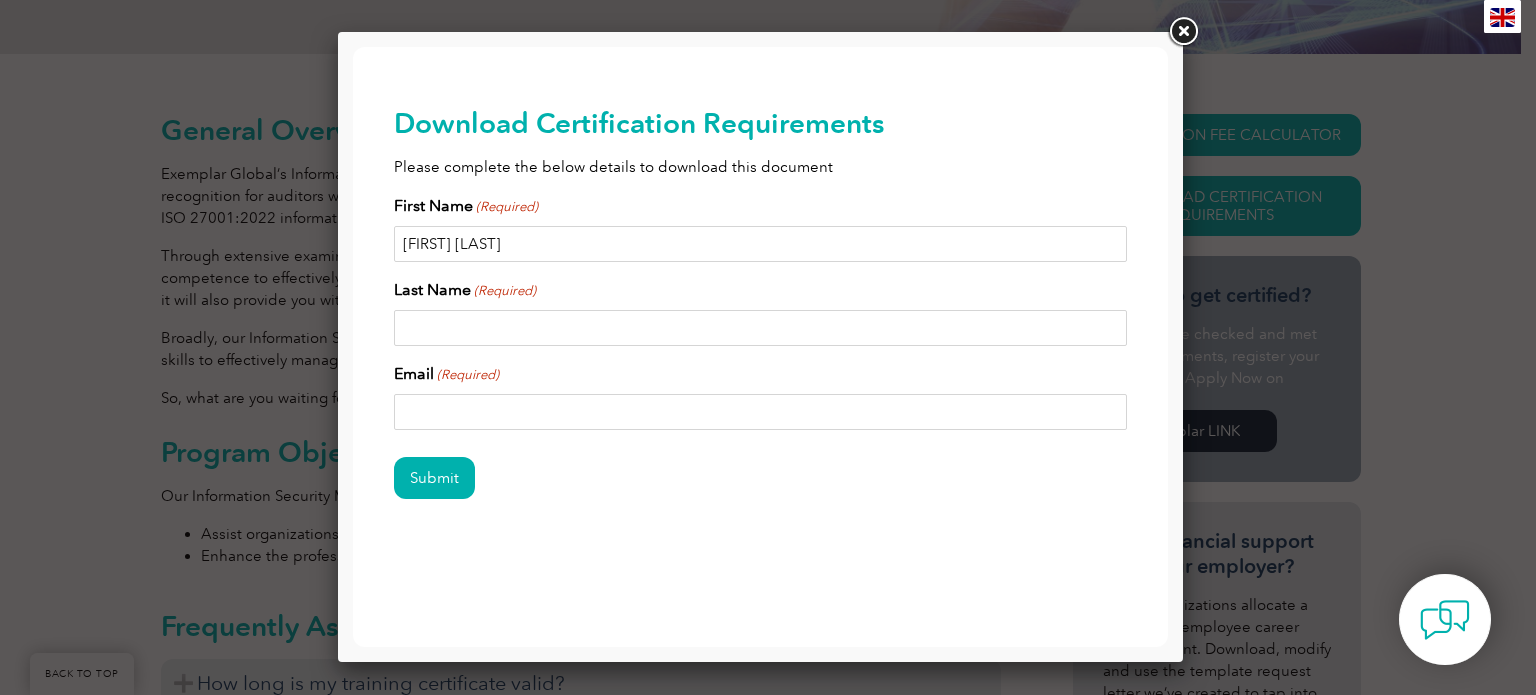 type on "[FIRST] [LAST]" 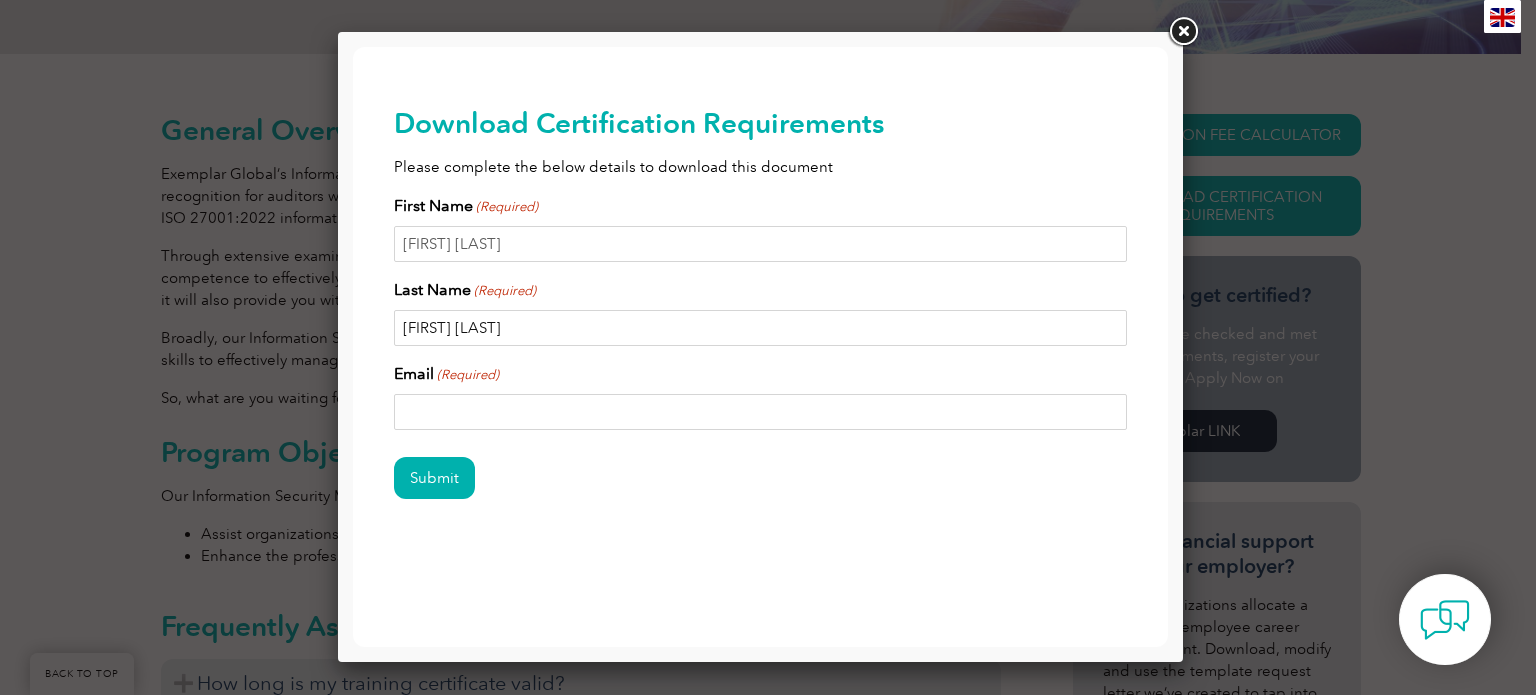 type on "[FIRST] [LAST]" 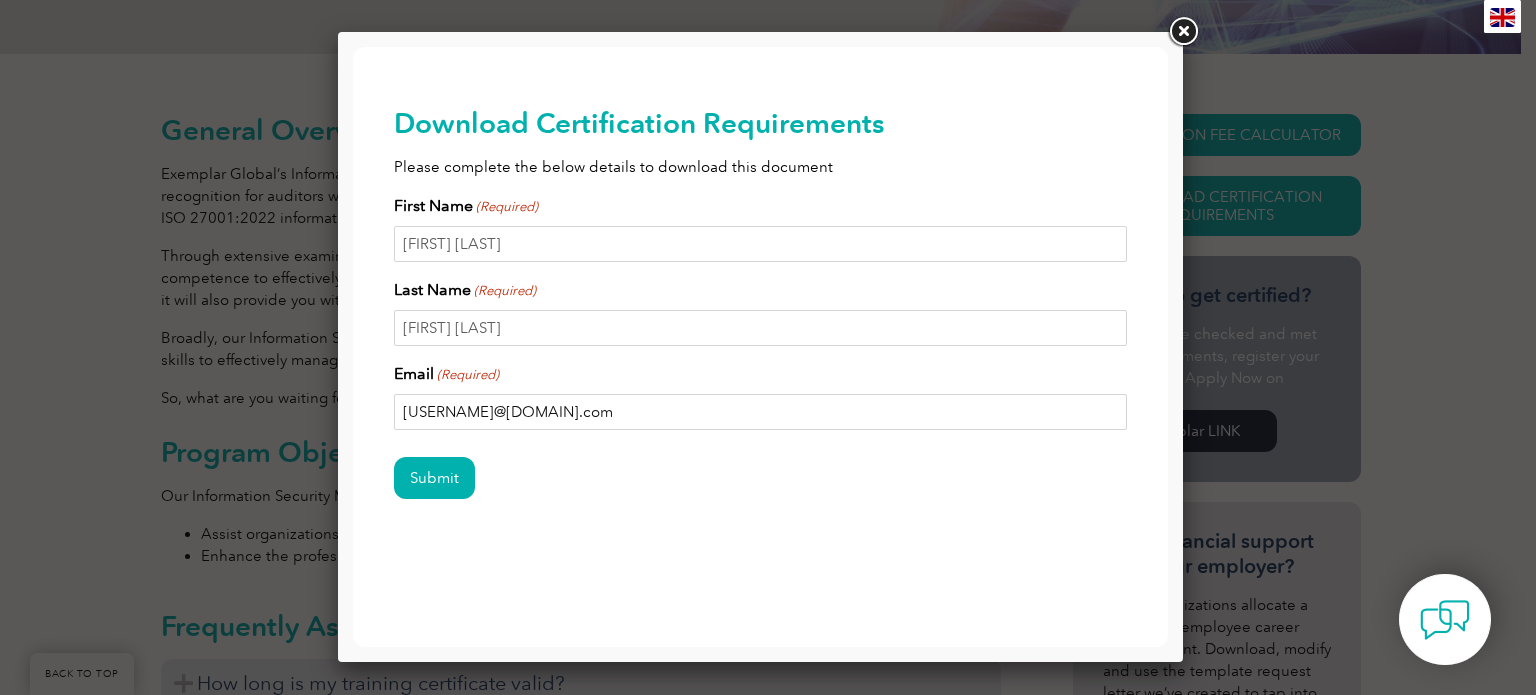 type on "saffrin2119@gmail.com" 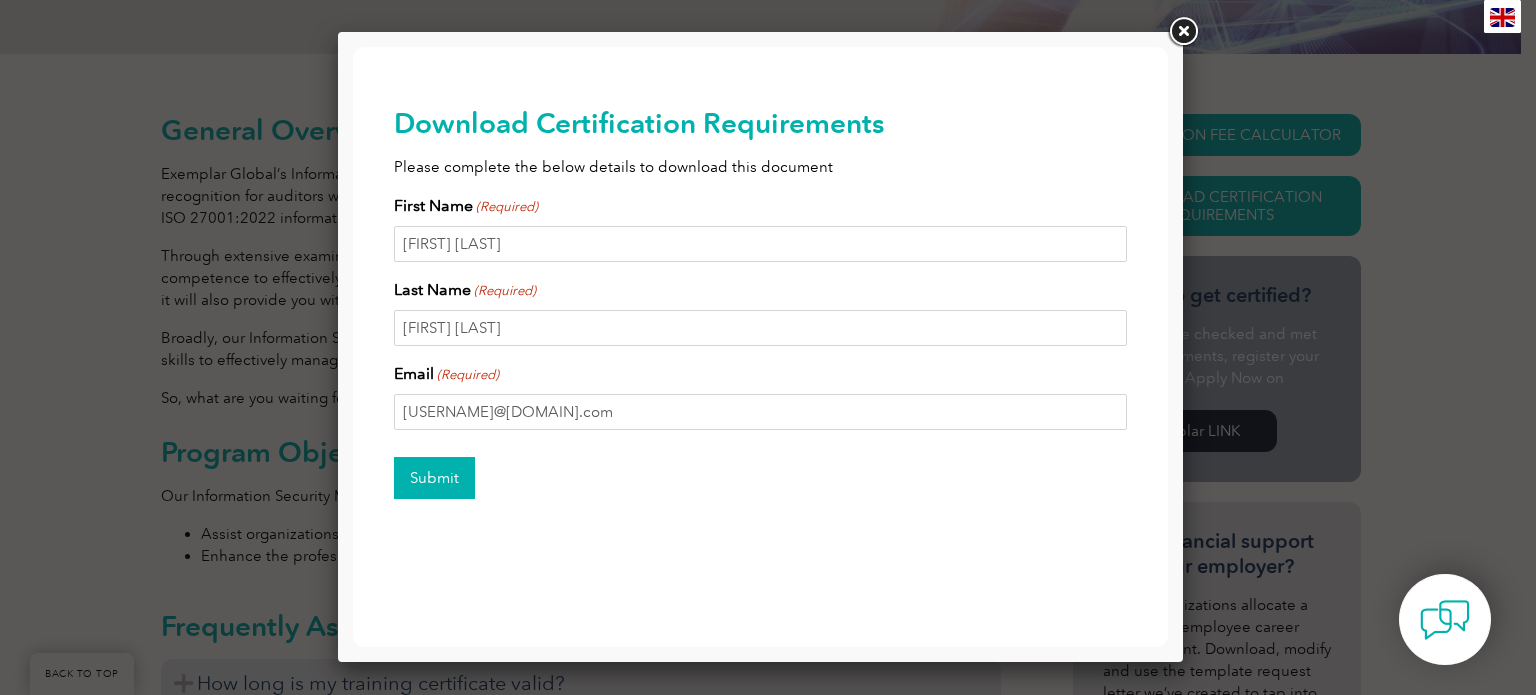 click on "Submit" at bounding box center [434, 478] 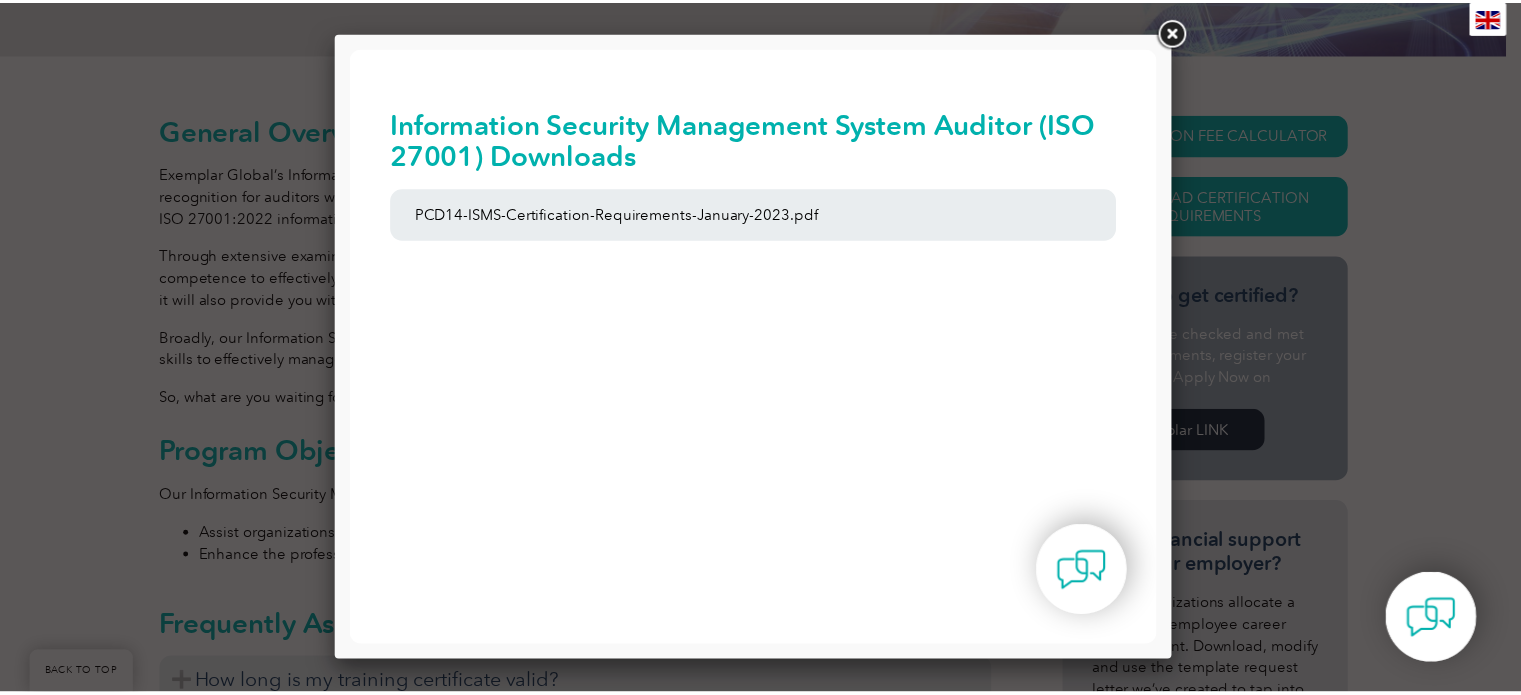 scroll, scrollTop: 0, scrollLeft: 0, axis: both 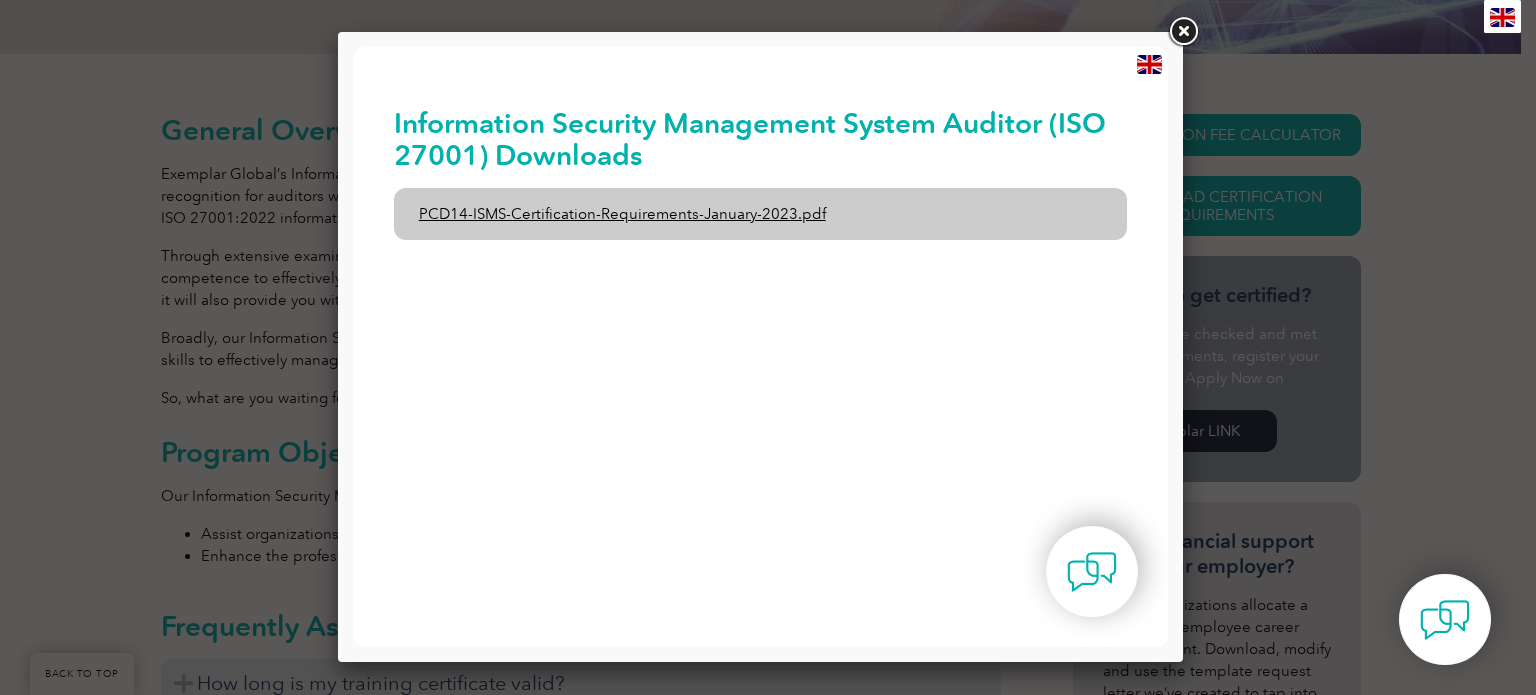 click on "PCD14-ISMS-Certification-Requirements-January-2023.pdf" at bounding box center [761, 214] 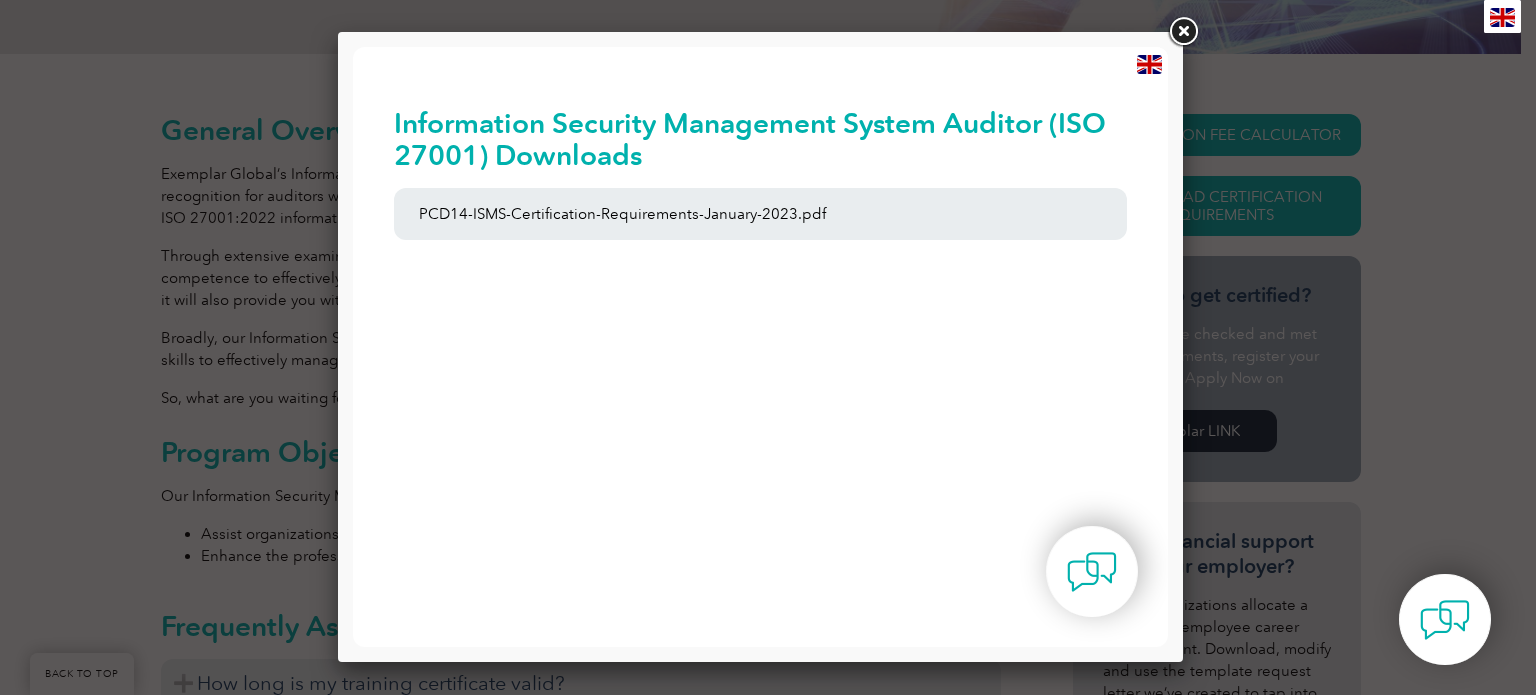 click at bounding box center [1183, 32] 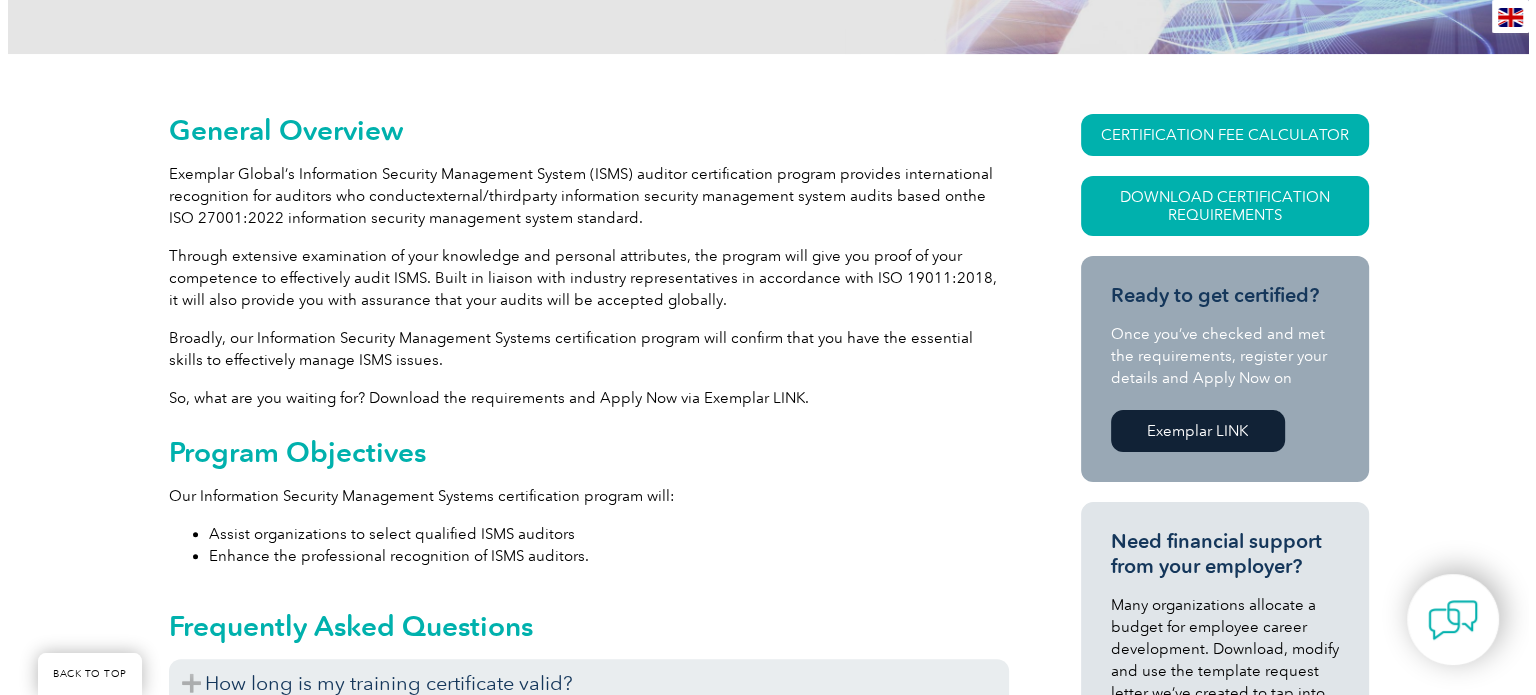 scroll, scrollTop: 334, scrollLeft: 0, axis: vertical 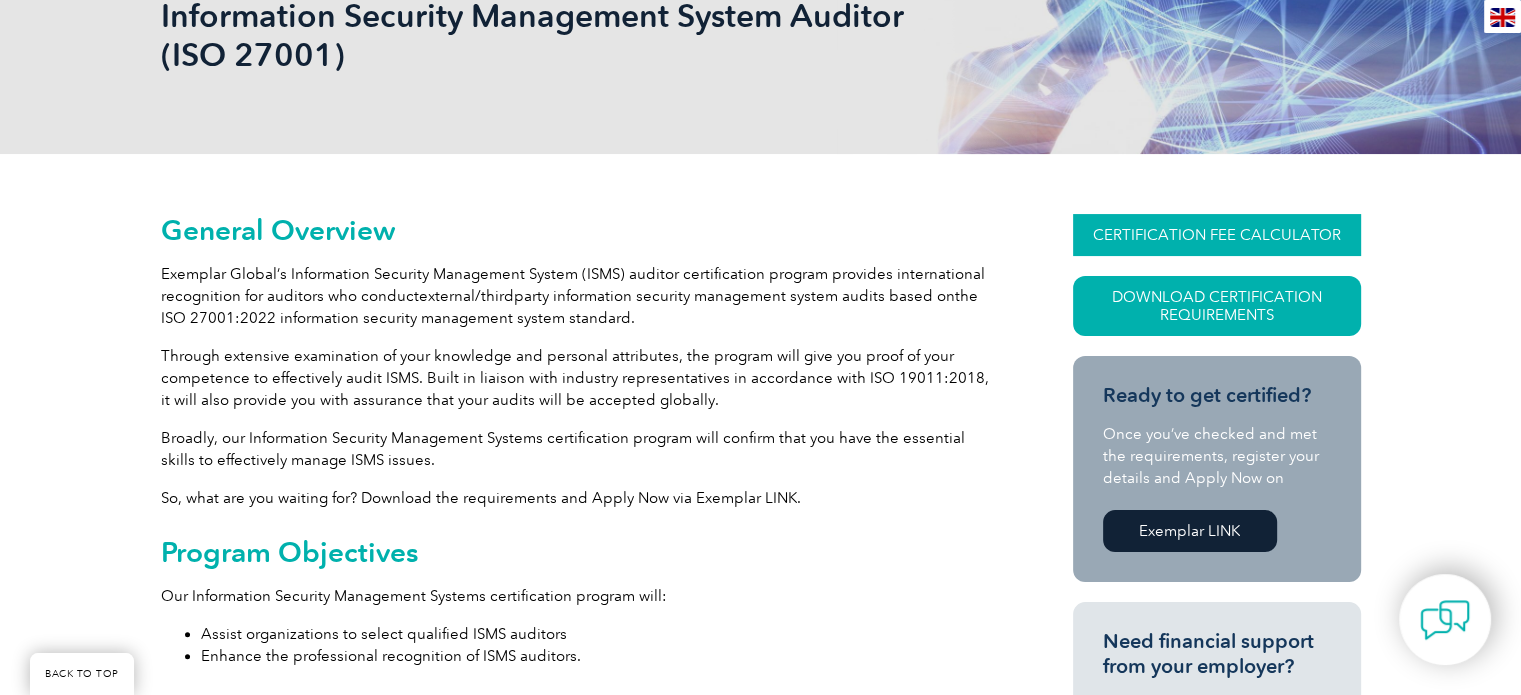 click on "CERTIFICATION FEE CALCULATOR" at bounding box center [1217, 235] 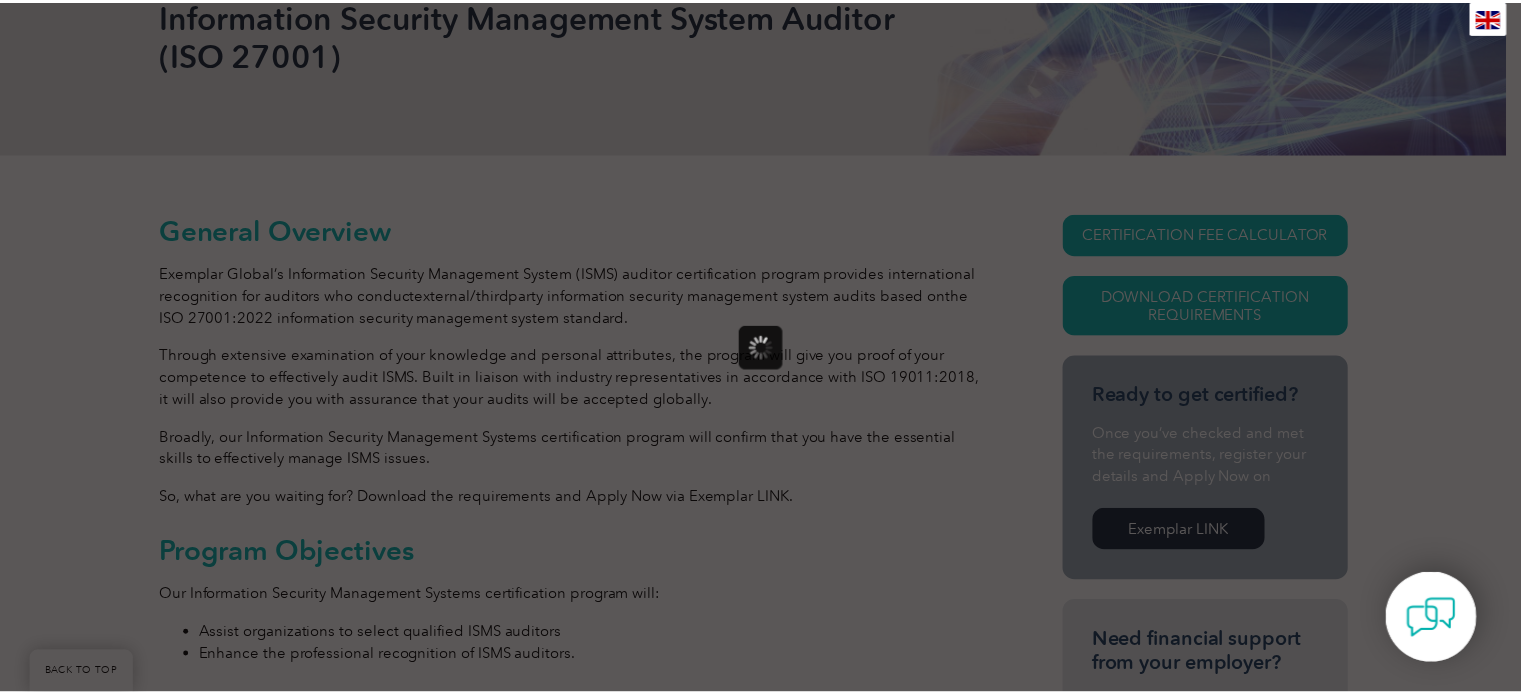 scroll, scrollTop: 0, scrollLeft: 0, axis: both 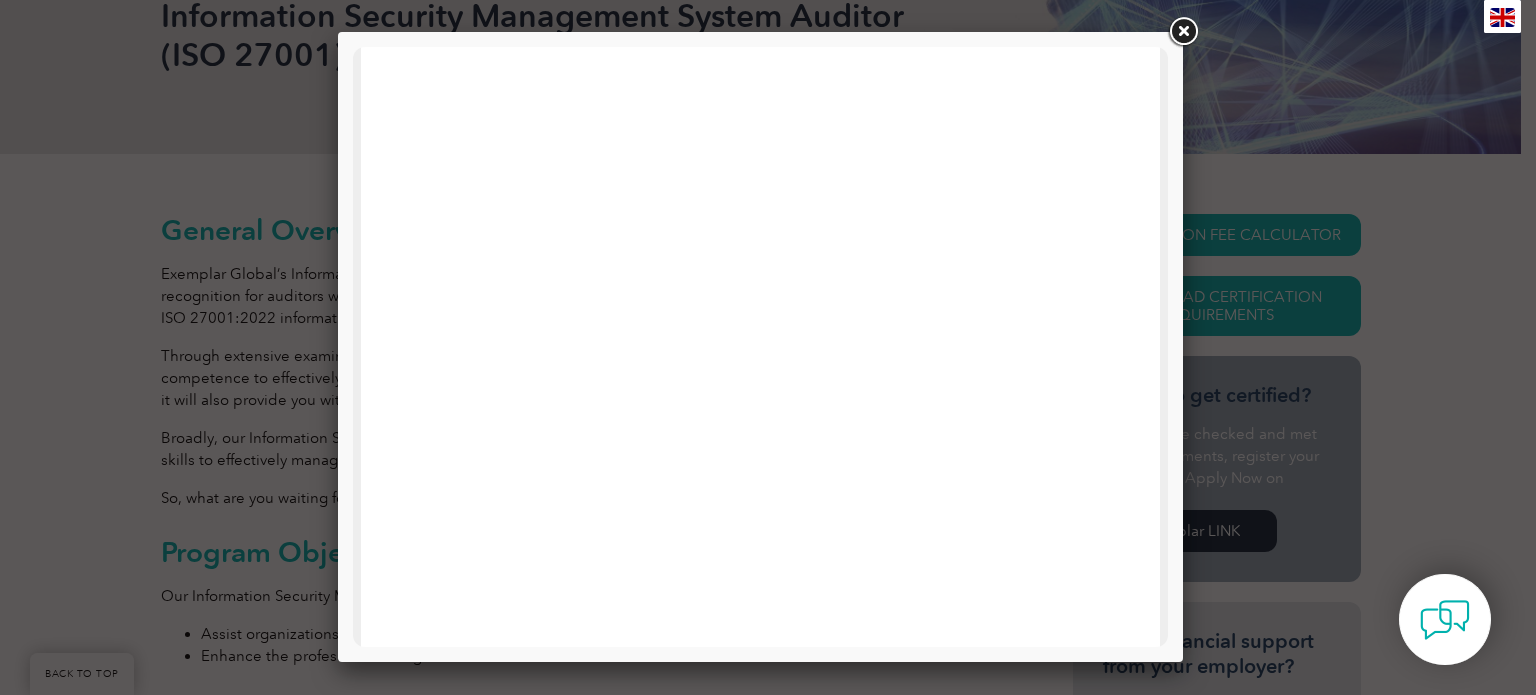 click at bounding box center [1183, 32] 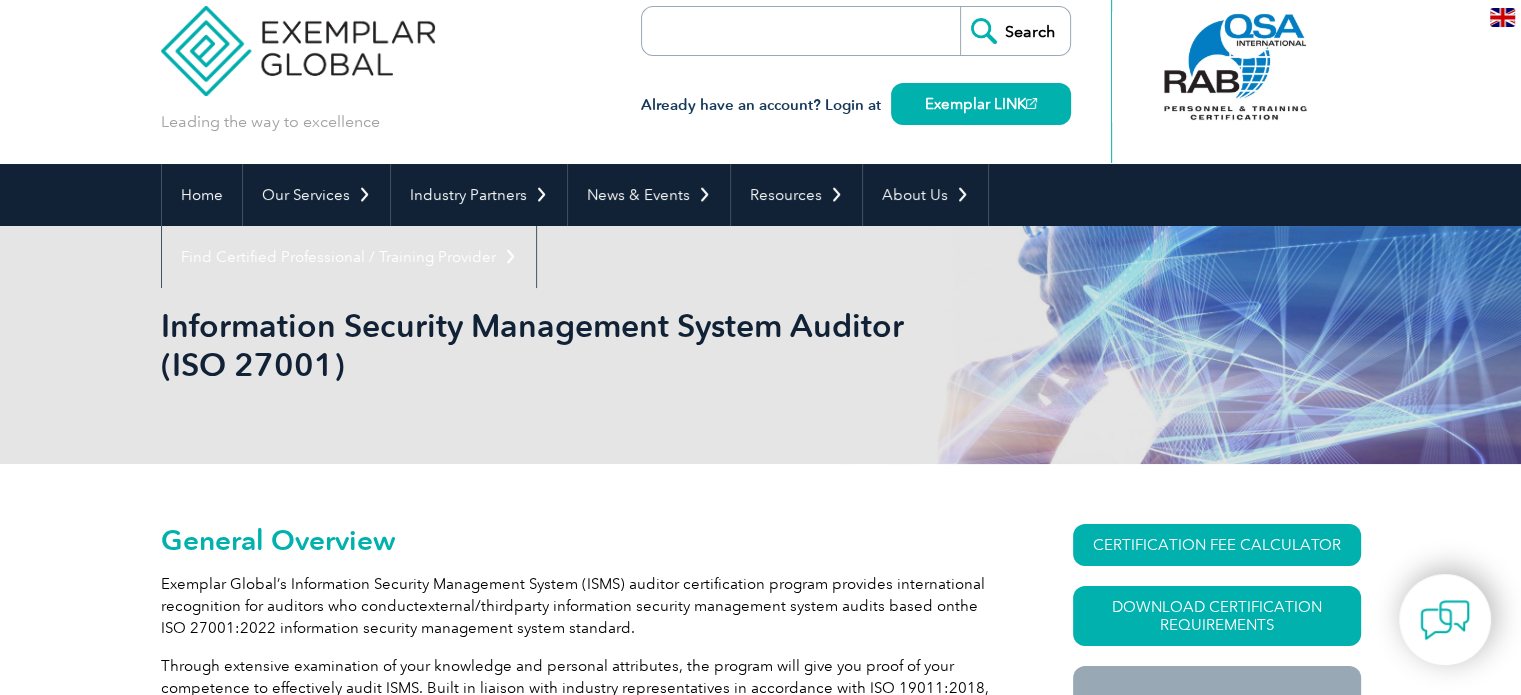 scroll, scrollTop: 0, scrollLeft: 0, axis: both 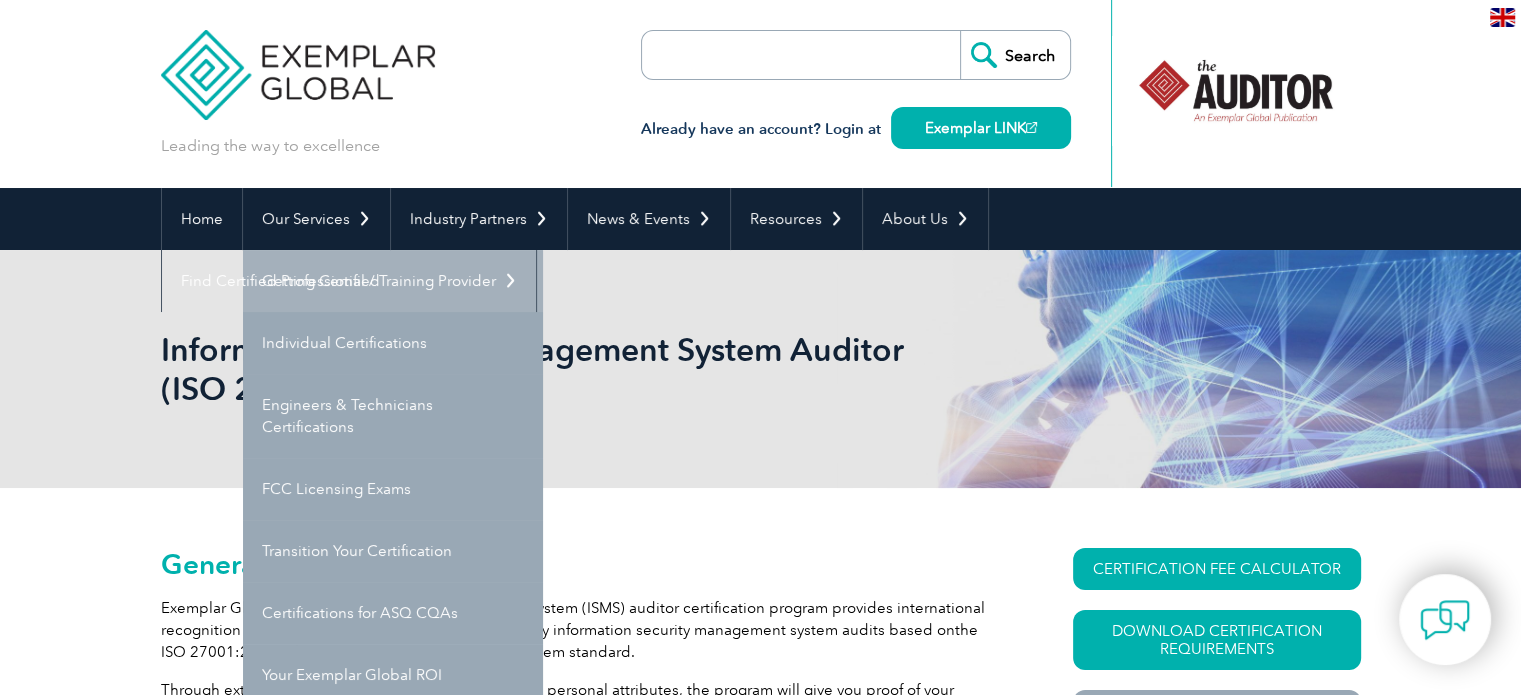 click on "Getting Certified" at bounding box center (393, 281) 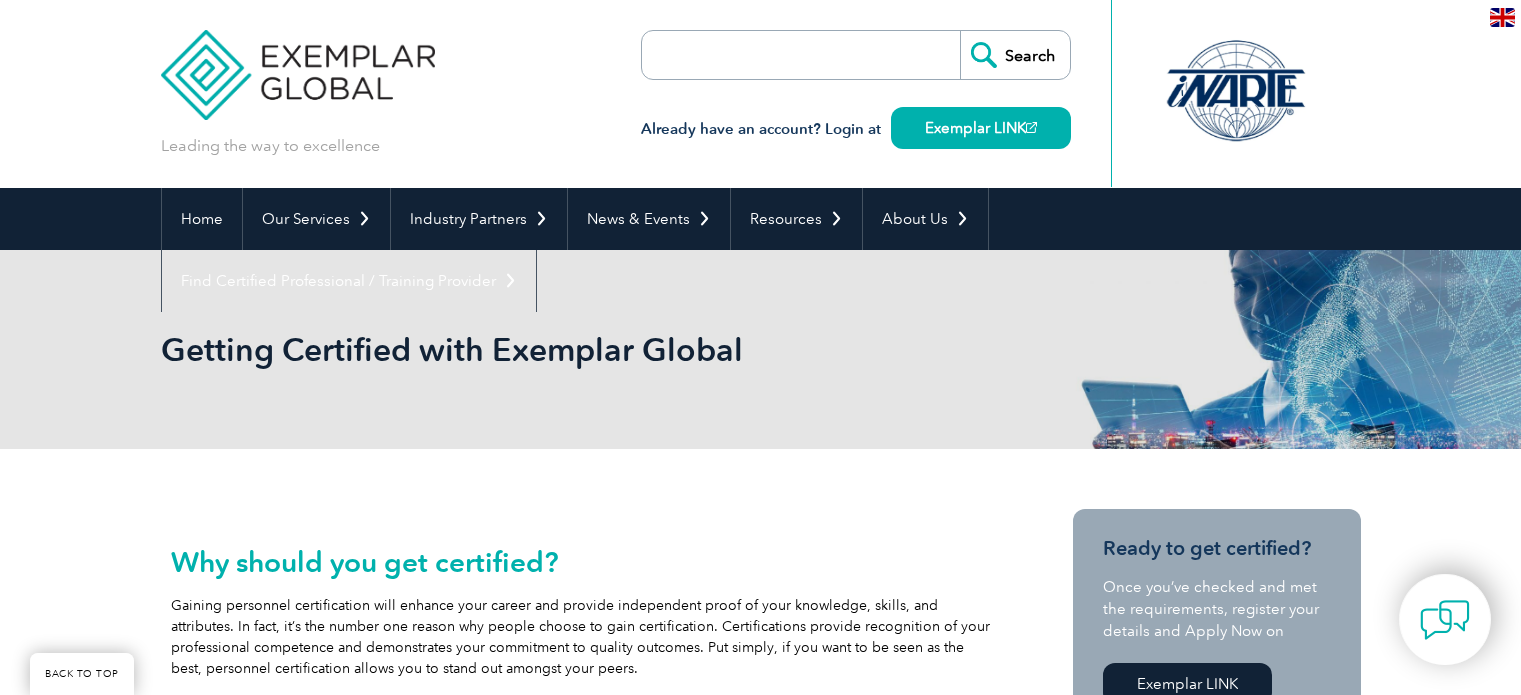scroll, scrollTop: 0, scrollLeft: 0, axis: both 